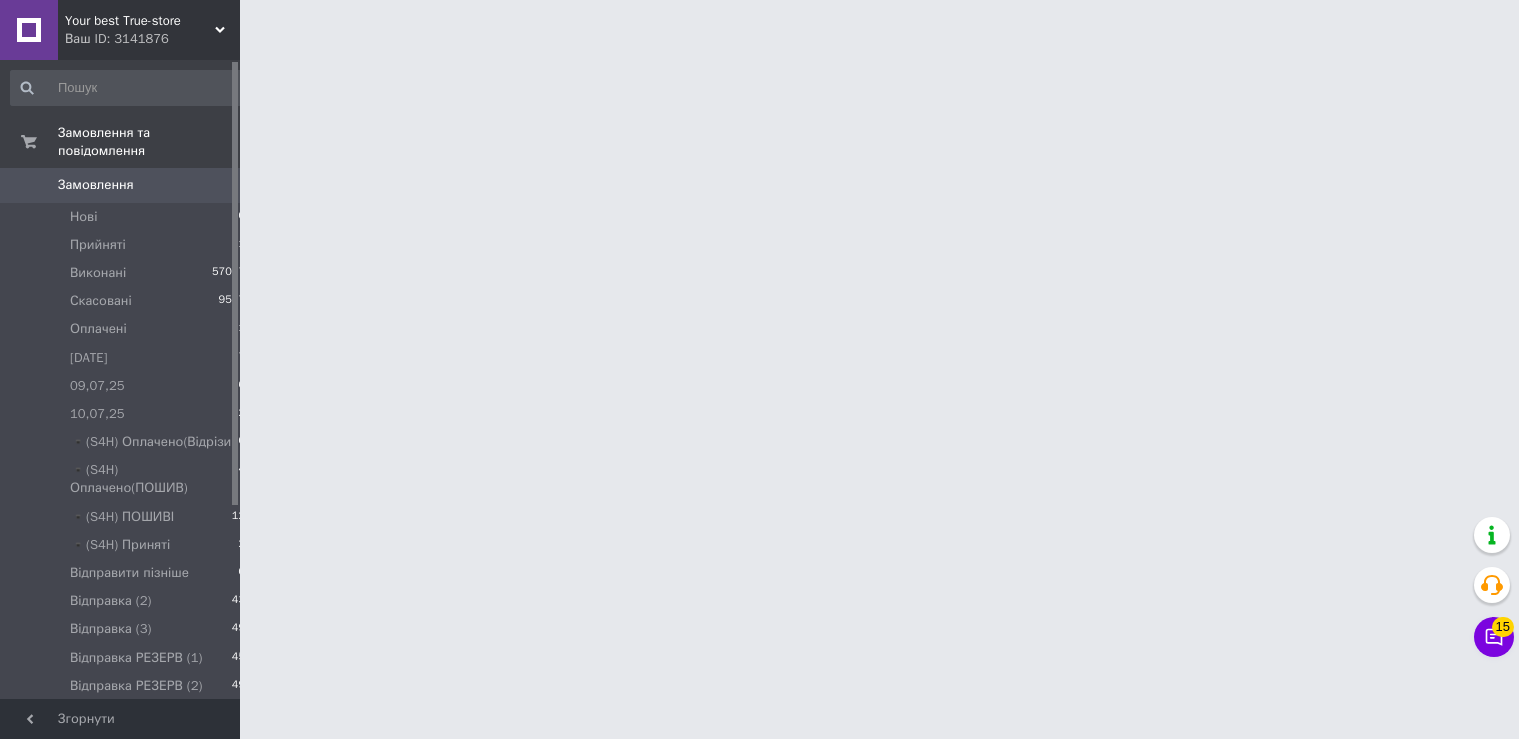 scroll, scrollTop: 0, scrollLeft: 0, axis: both 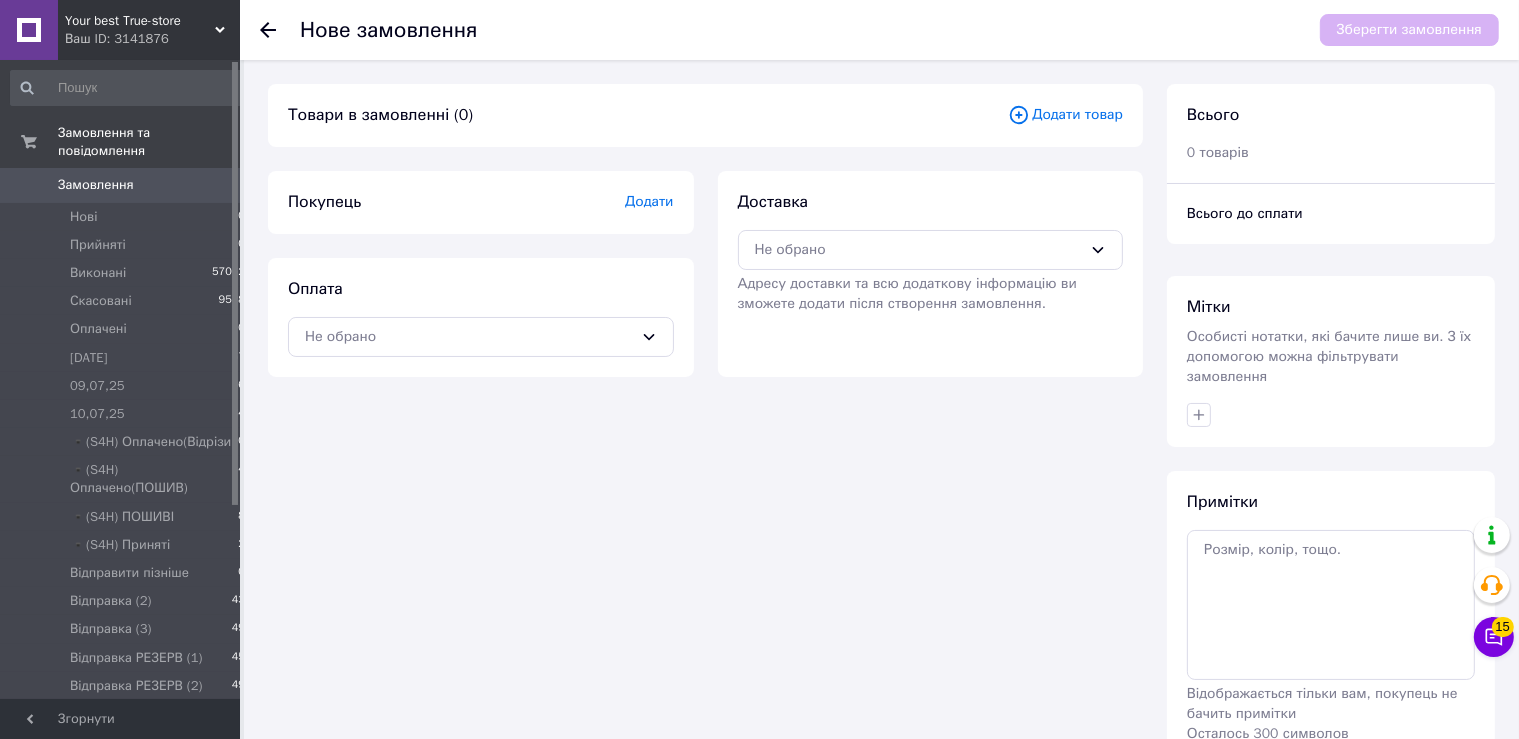 click on "Додати товар" at bounding box center [1065, 115] 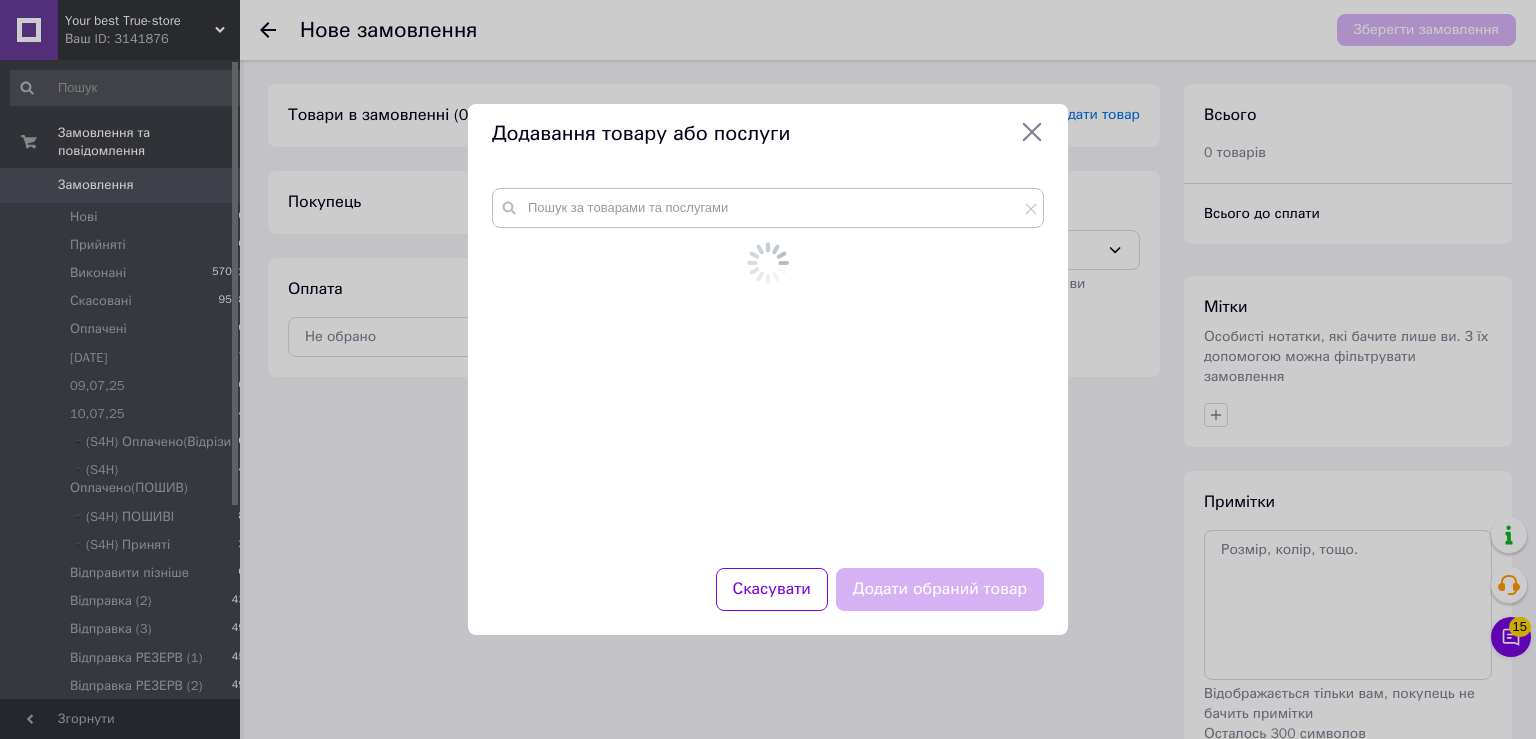 click at bounding box center (768, 366) 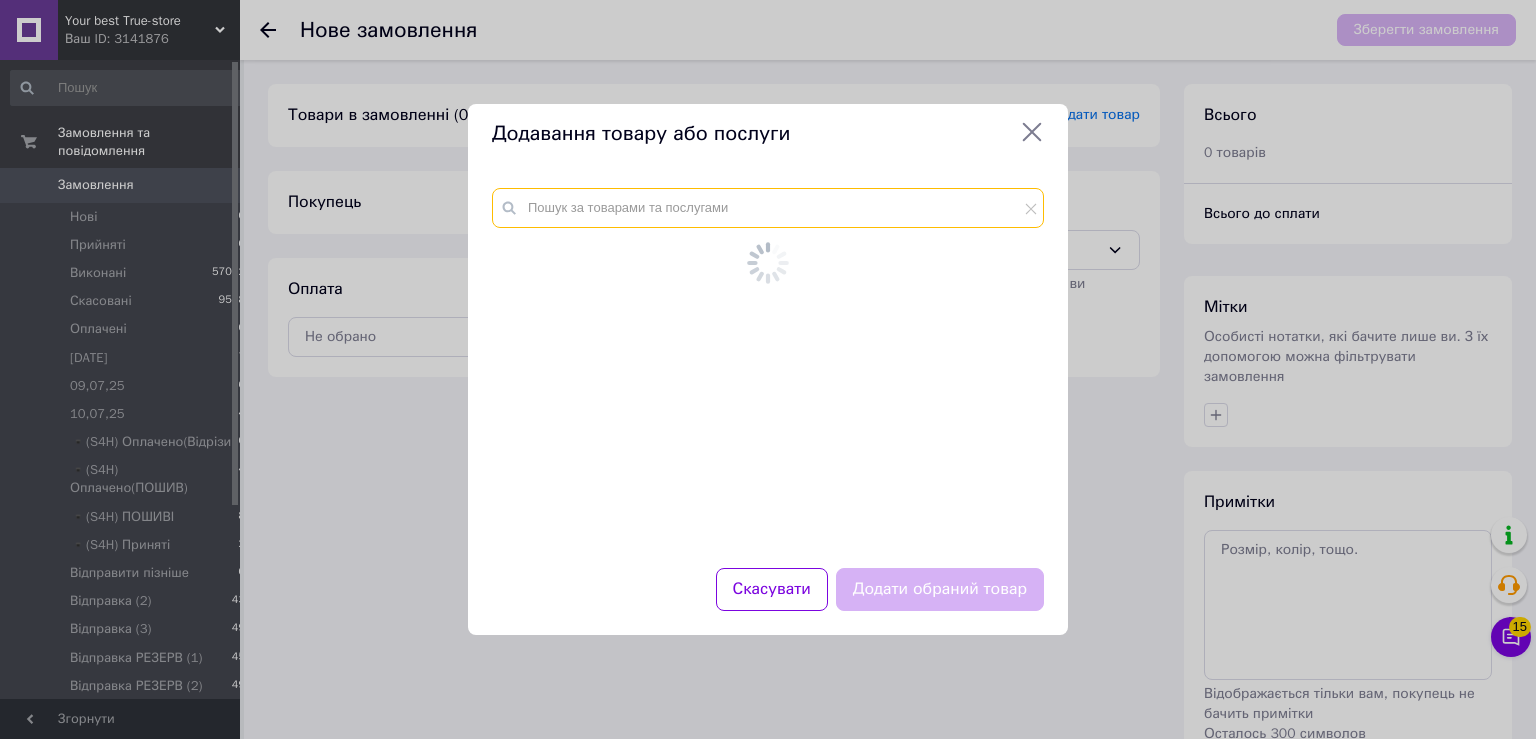 click at bounding box center (768, 208) 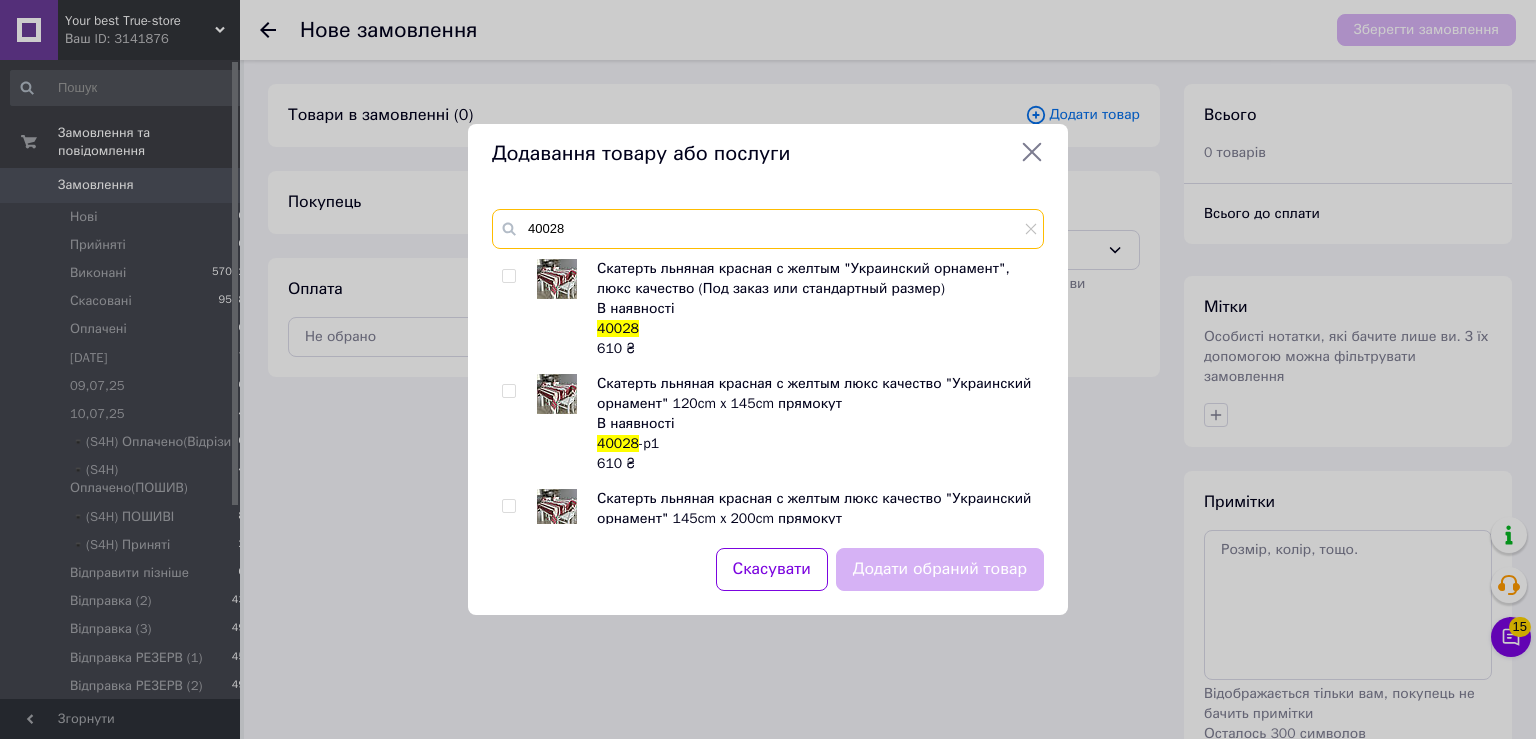 type on "40028" 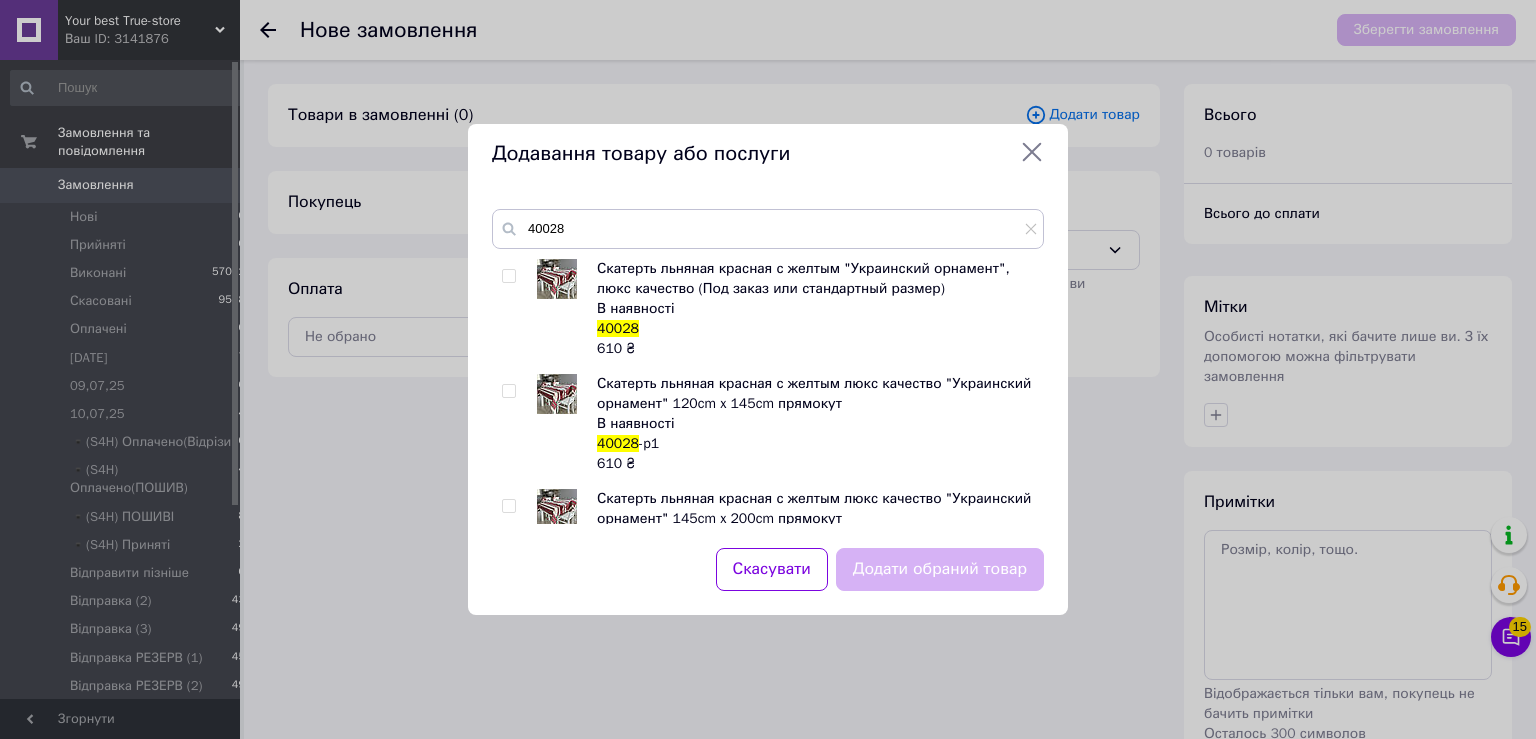 click at bounding box center (509, 391) 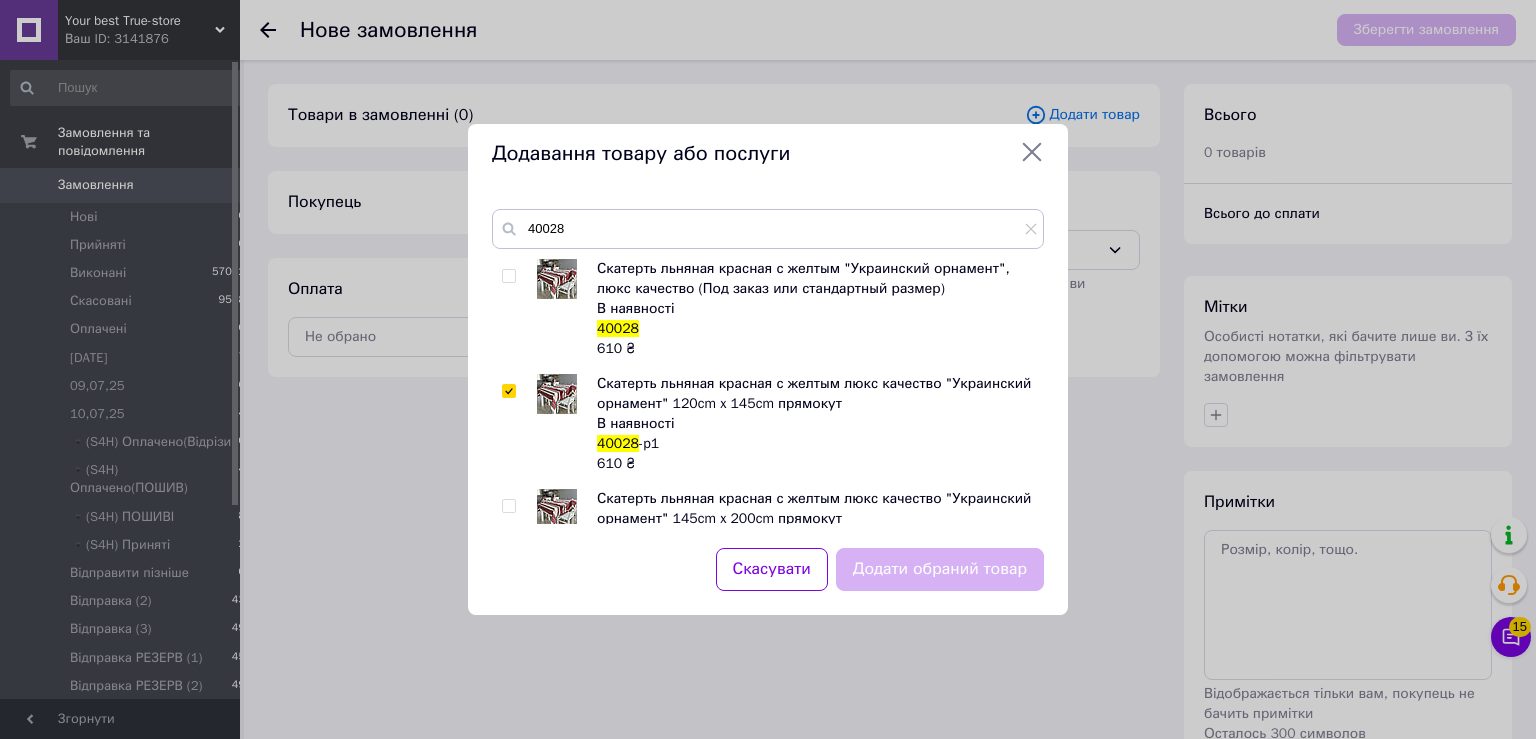checkbox on "true" 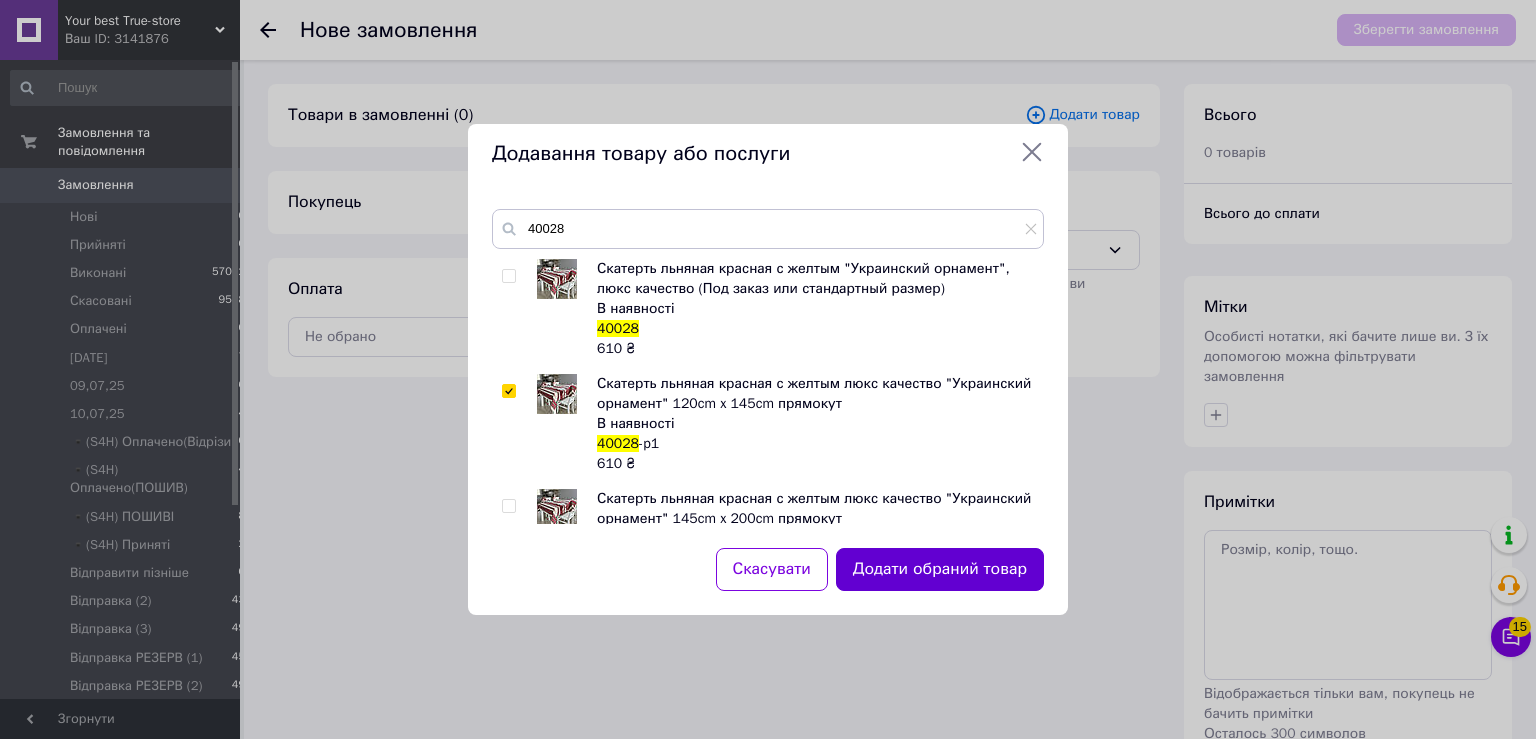 click on "Додати обраний товар" at bounding box center (940, 569) 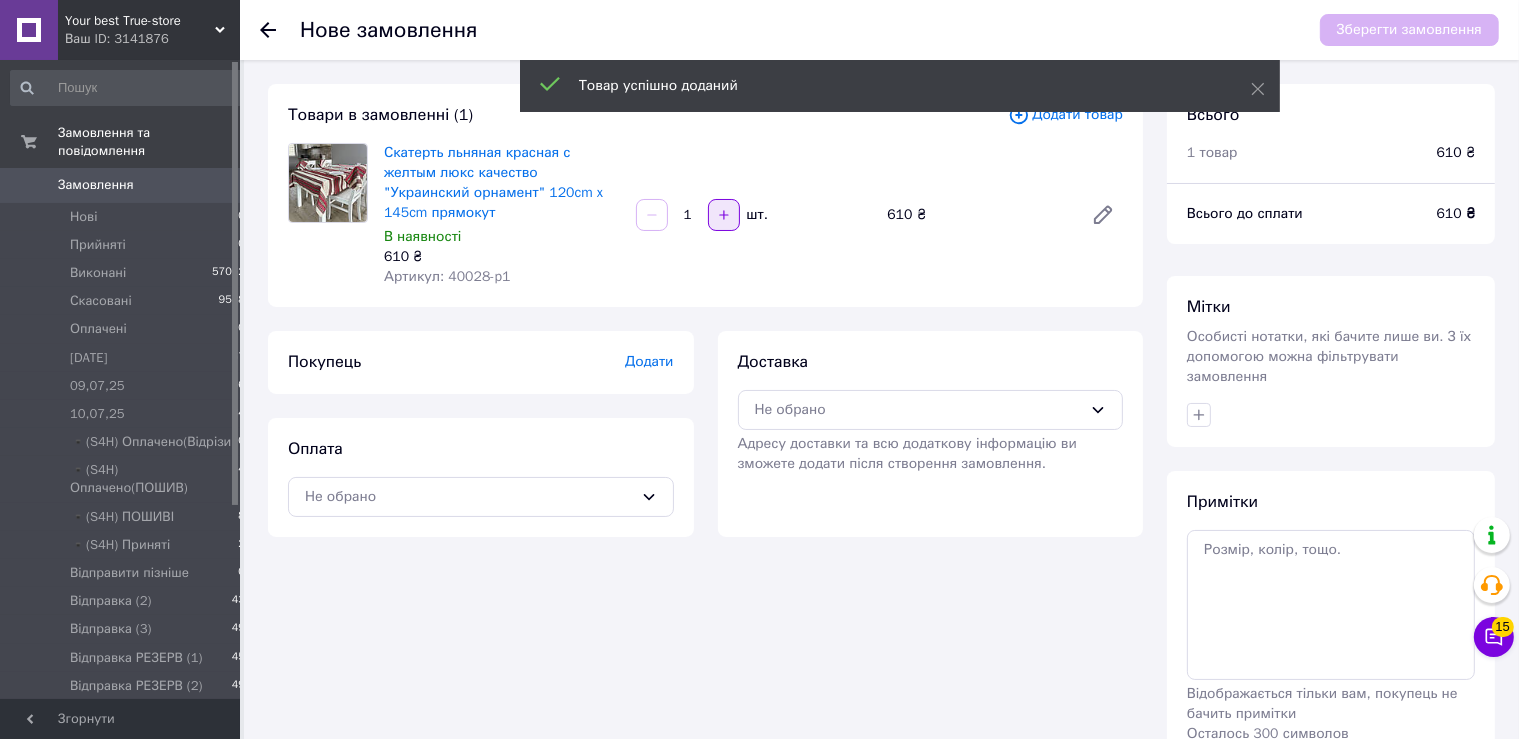 click 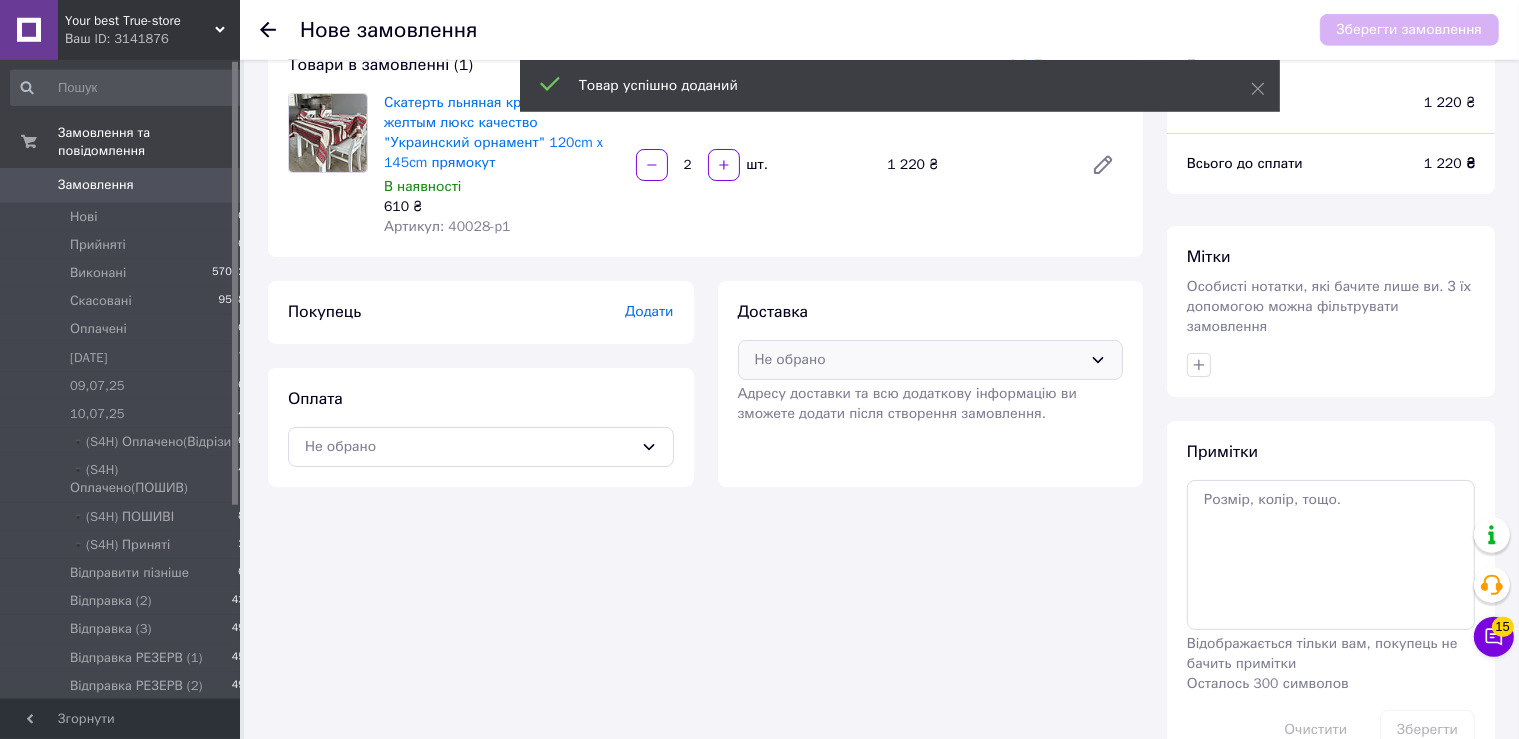 scroll, scrollTop: 84, scrollLeft: 0, axis: vertical 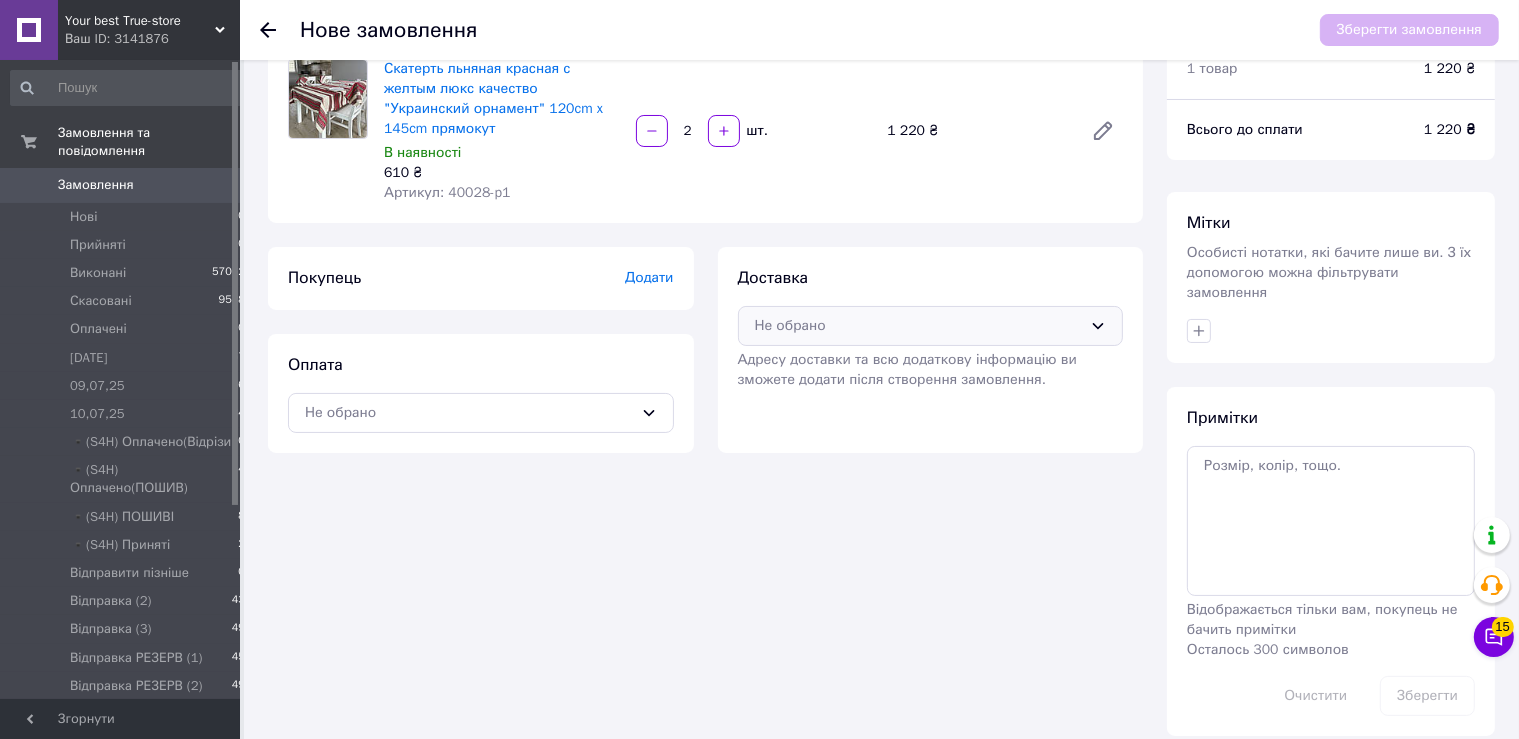 click on "Не обрано" at bounding box center [931, 326] 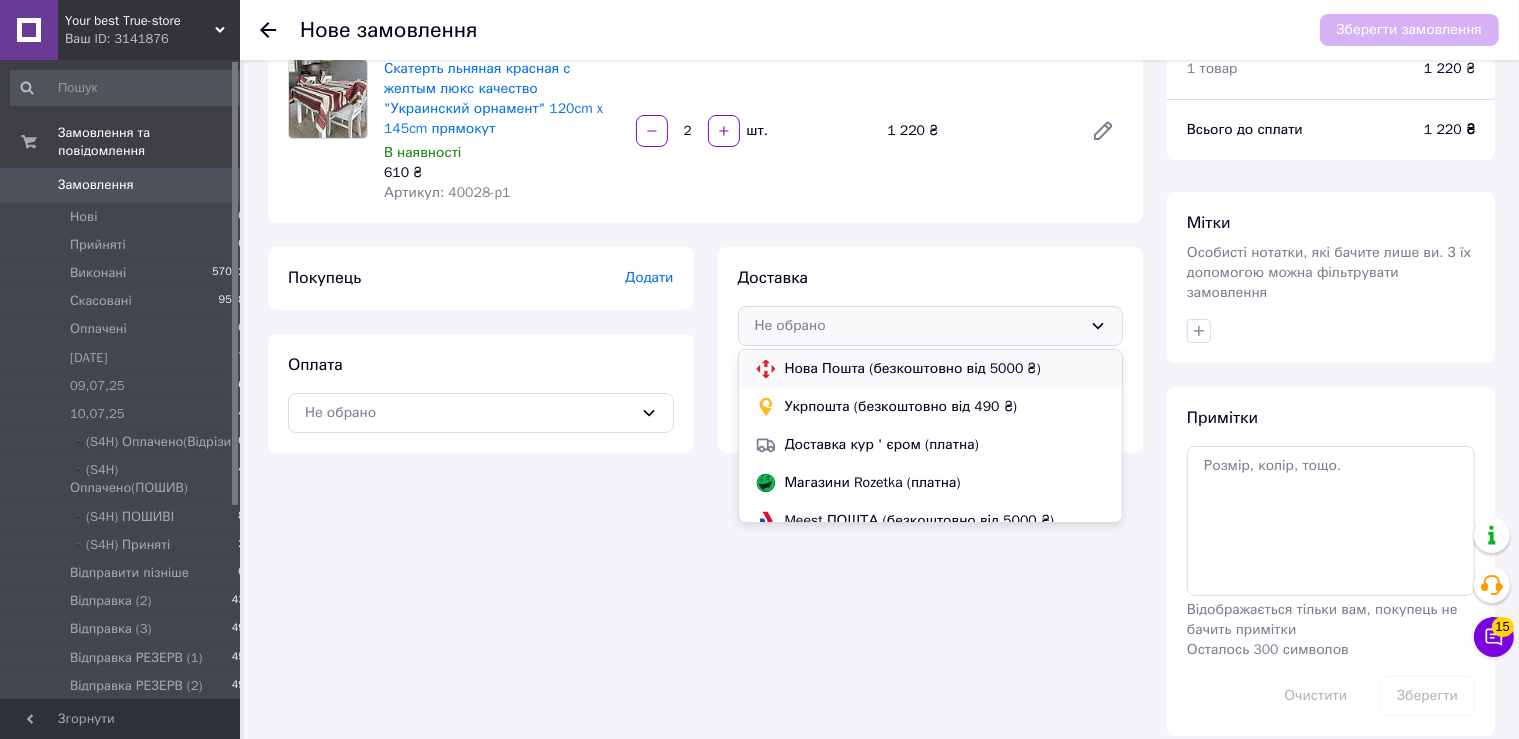 click on "Нова Пошта (безкоштовно від 5000 ₴)" at bounding box center [946, 369] 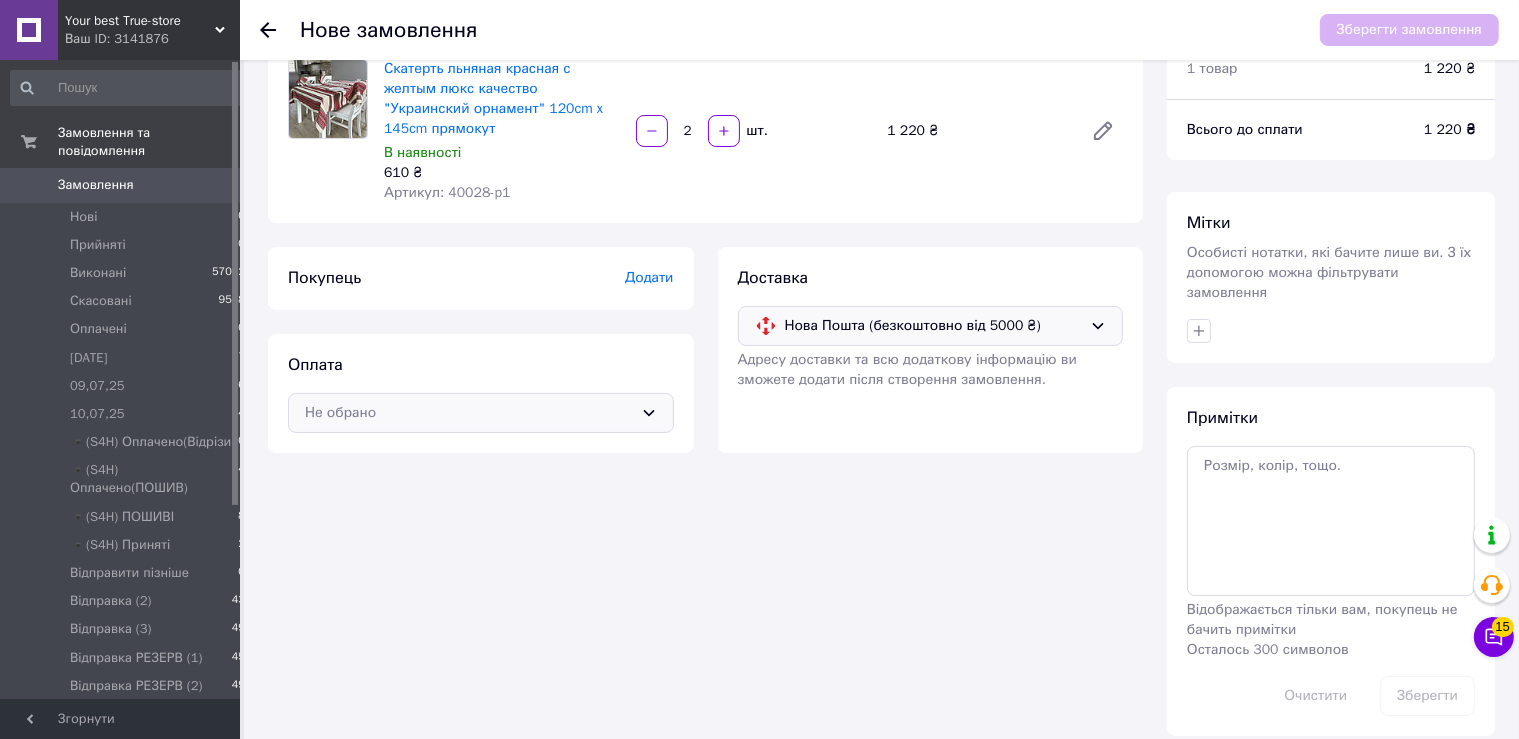 click on "Не обрано" at bounding box center [481, 413] 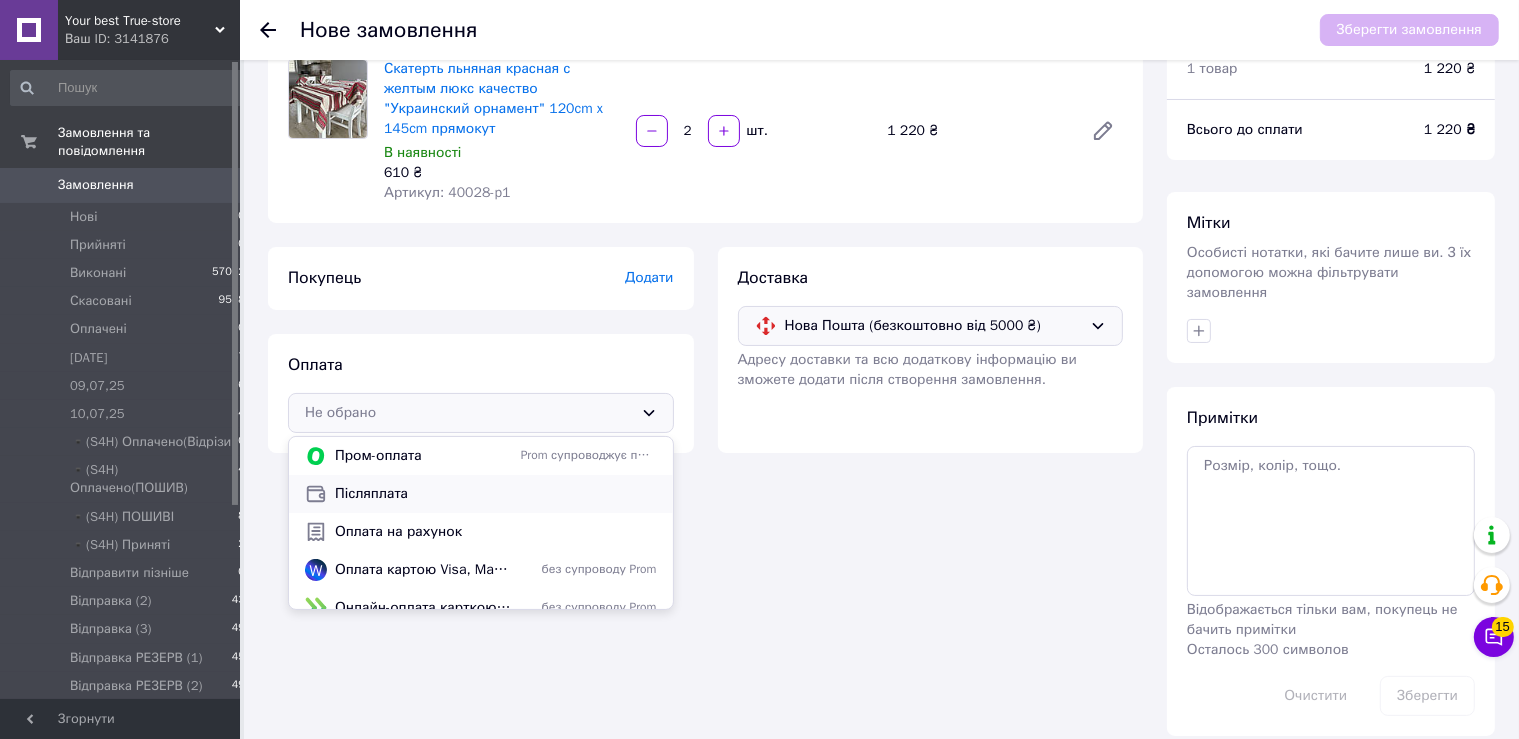 click on "Післяплата" at bounding box center [496, 494] 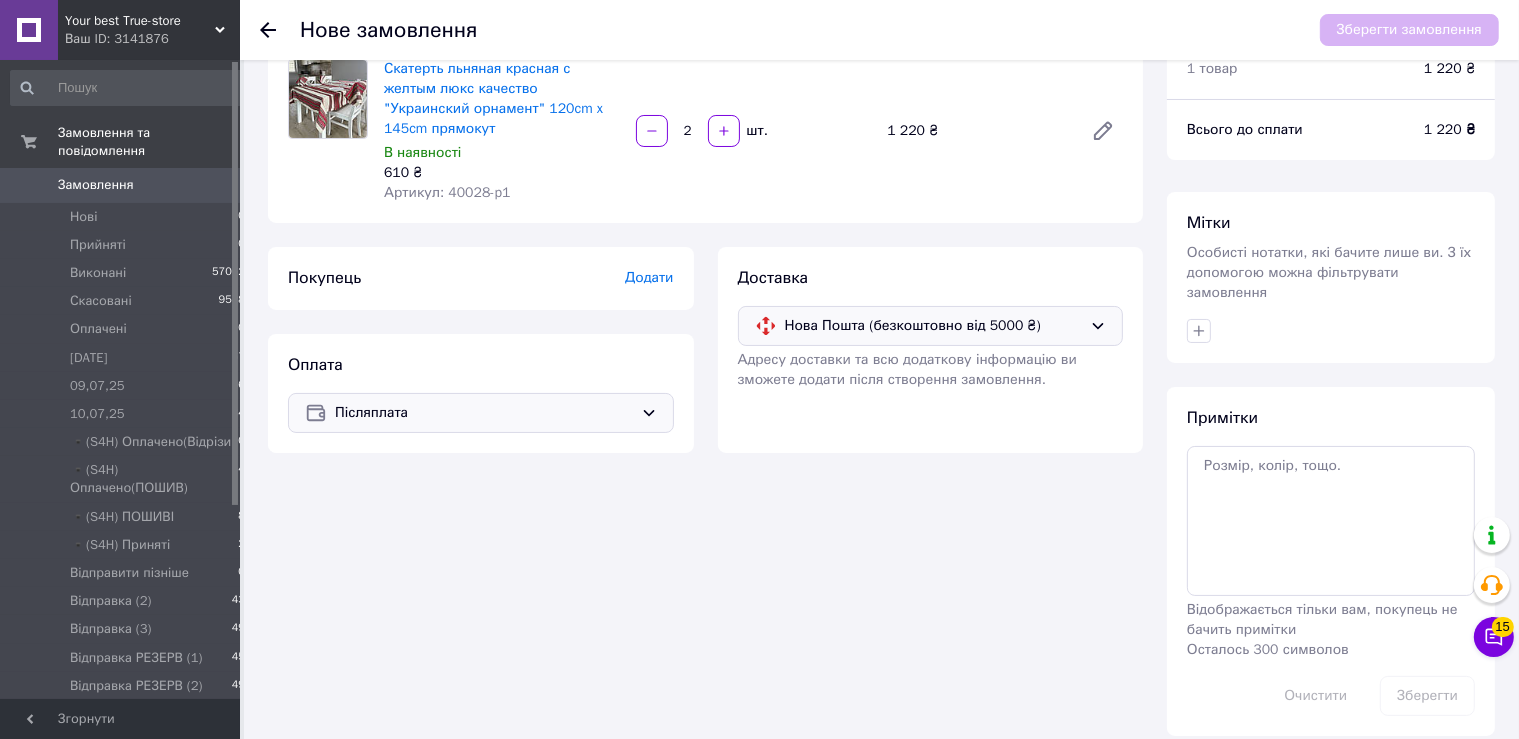 click on "Післяплата" at bounding box center (484, 413) 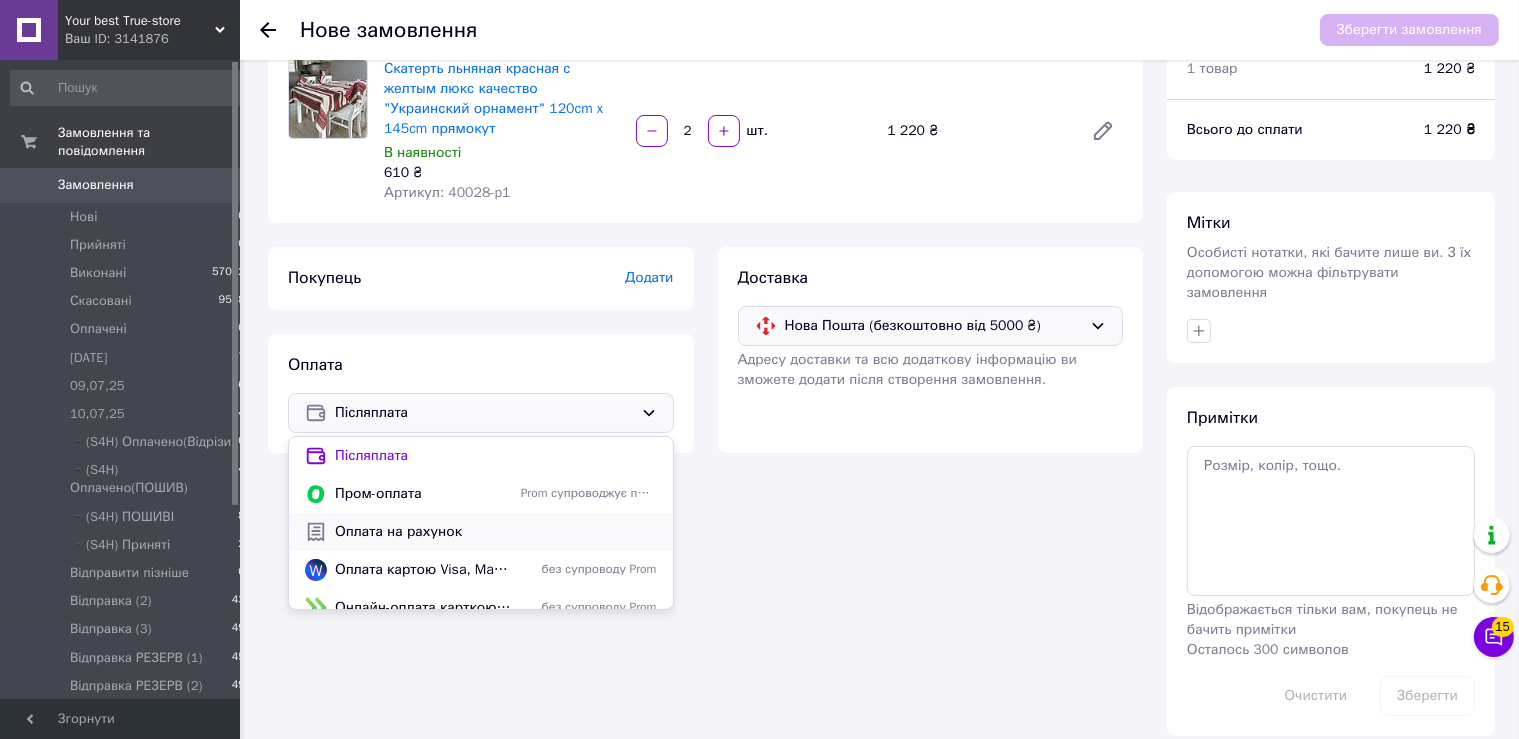click on "Оплата на рахунок" at bounding box center [496, 532] 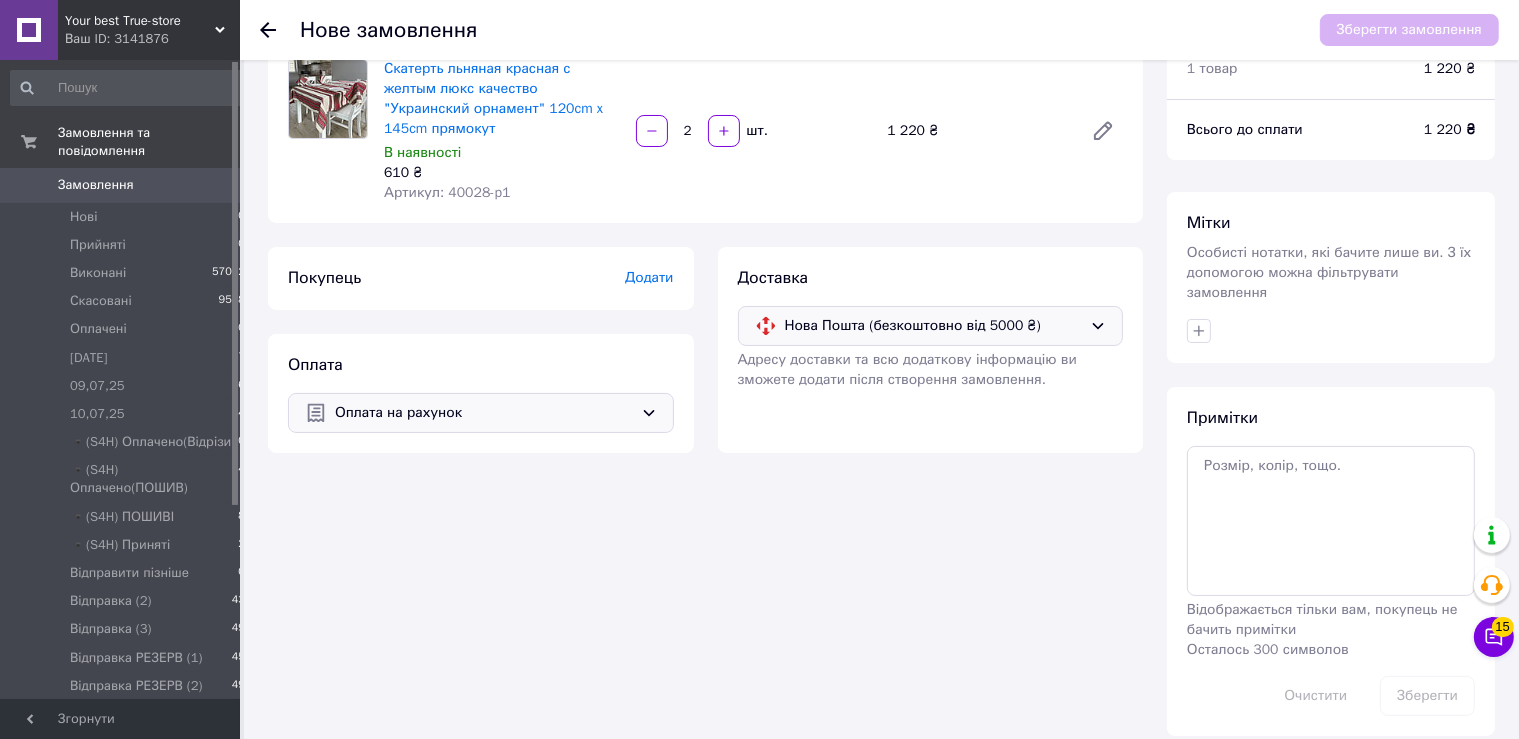 click on "Покупець Додати" at bounding box center [481, 278] 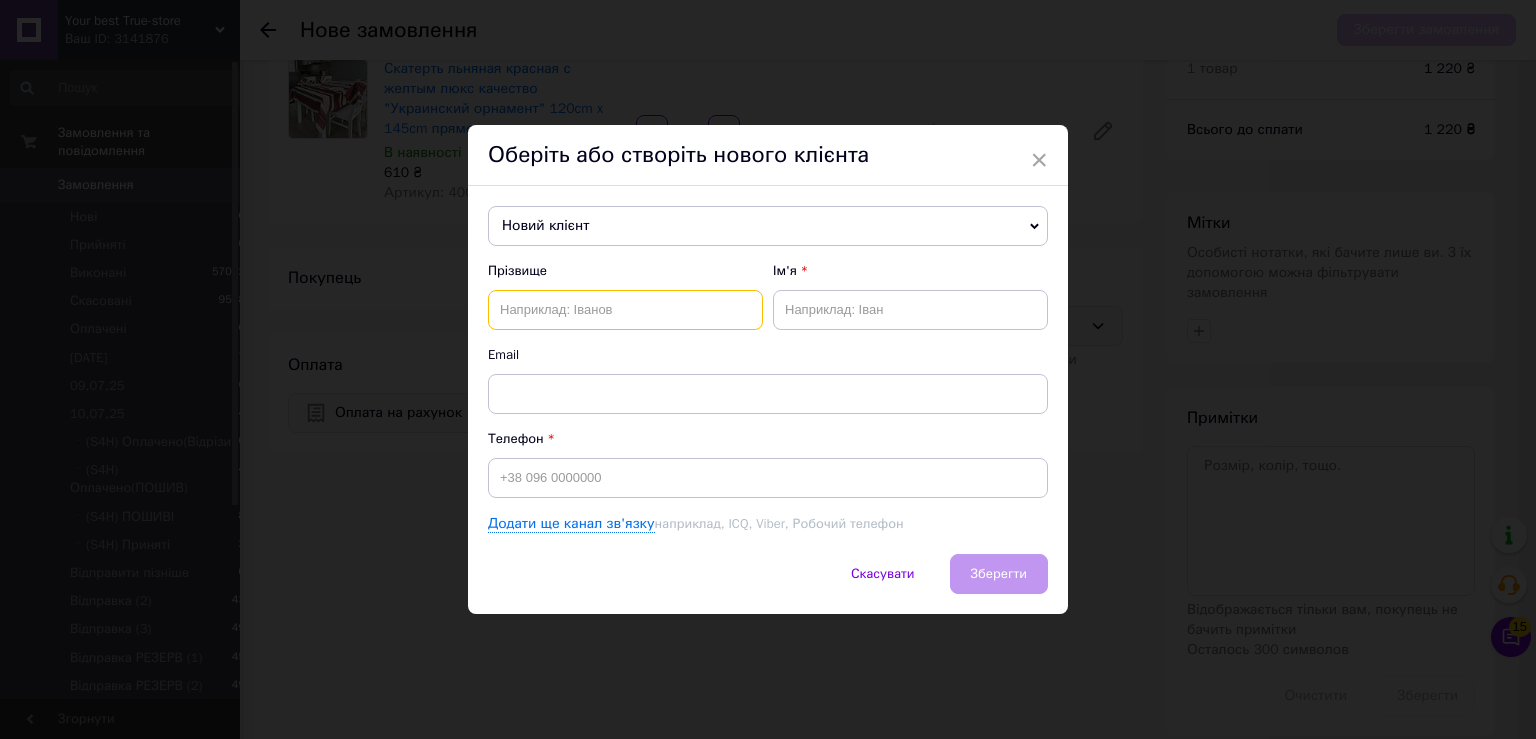 click at bounding box center (625, 310) 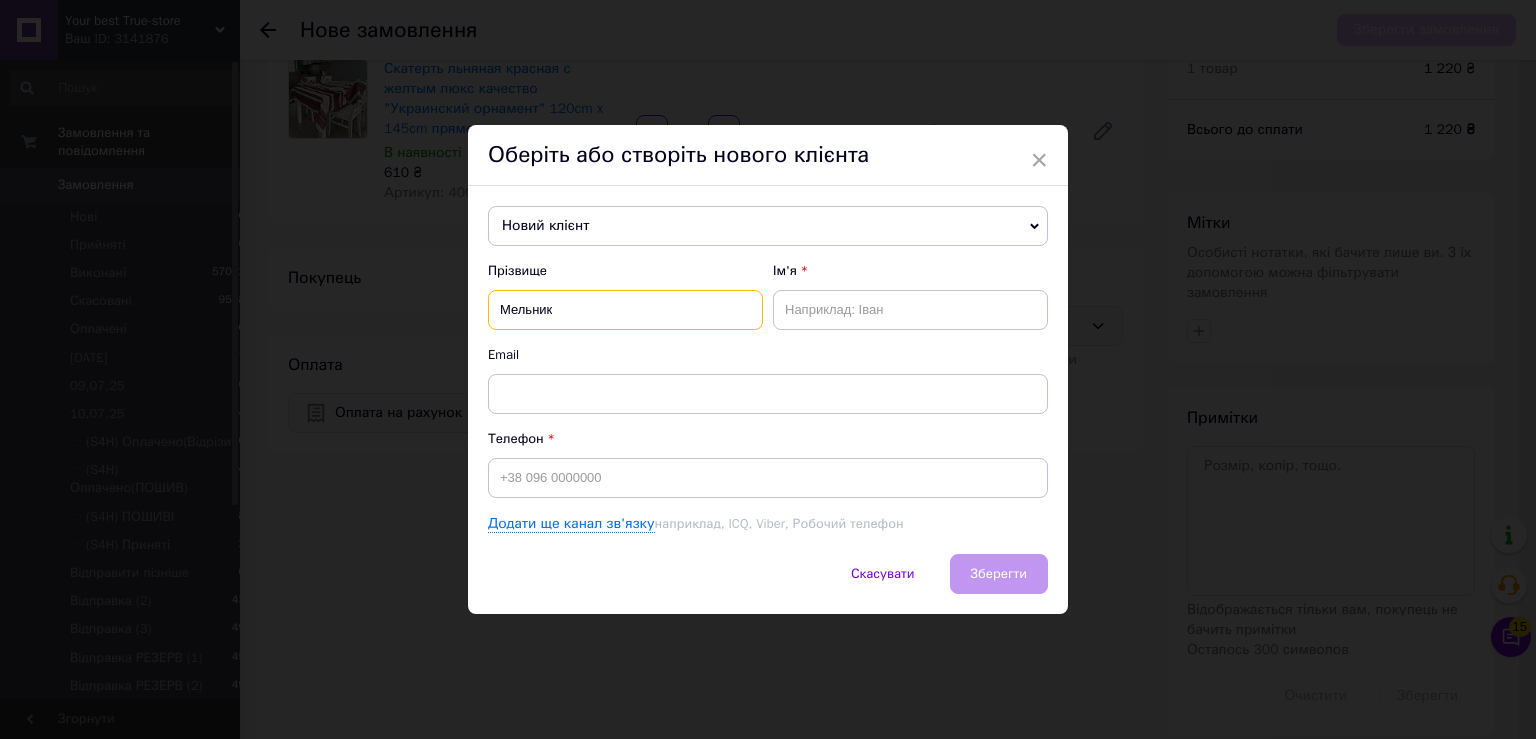 type on "Мельник" 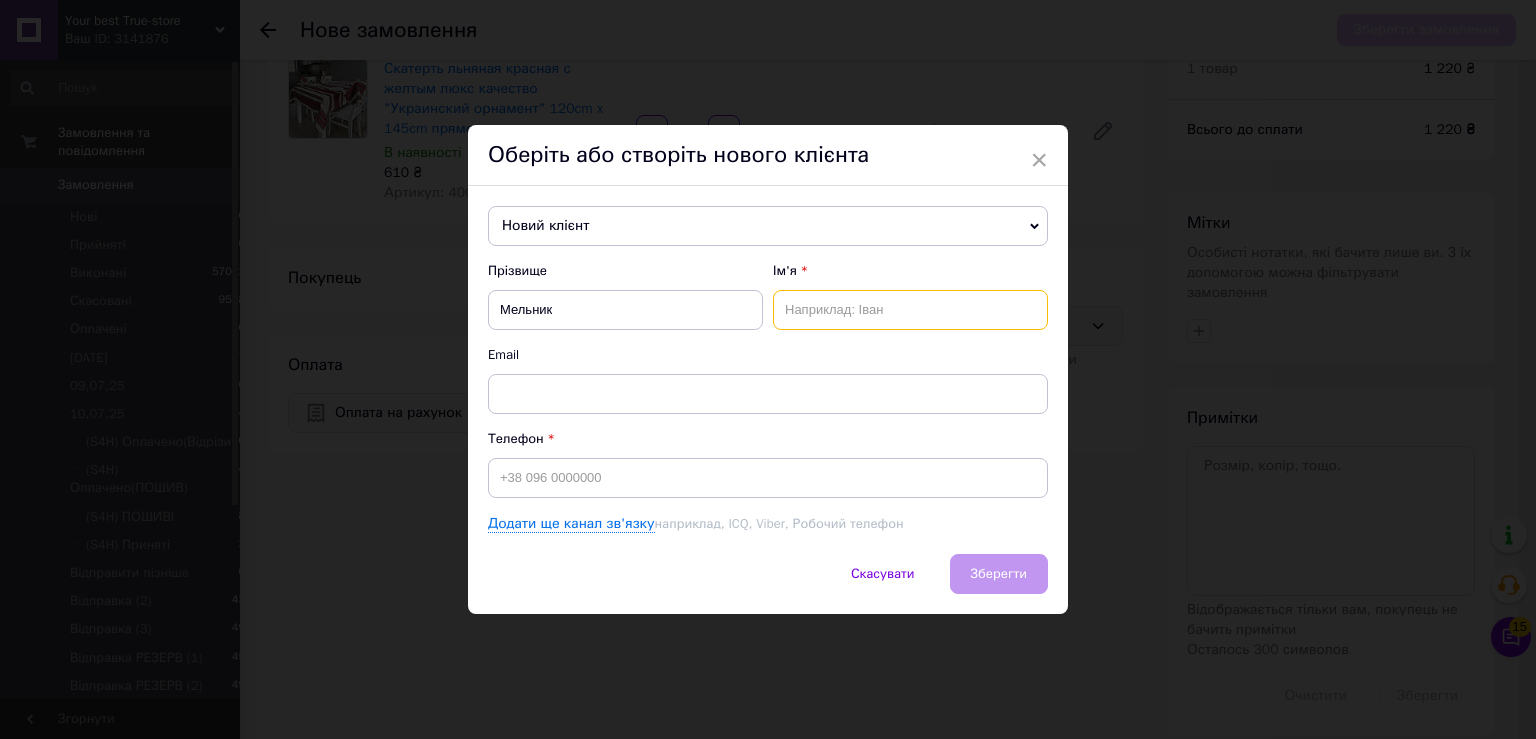 click at bounding box center (910, 310) 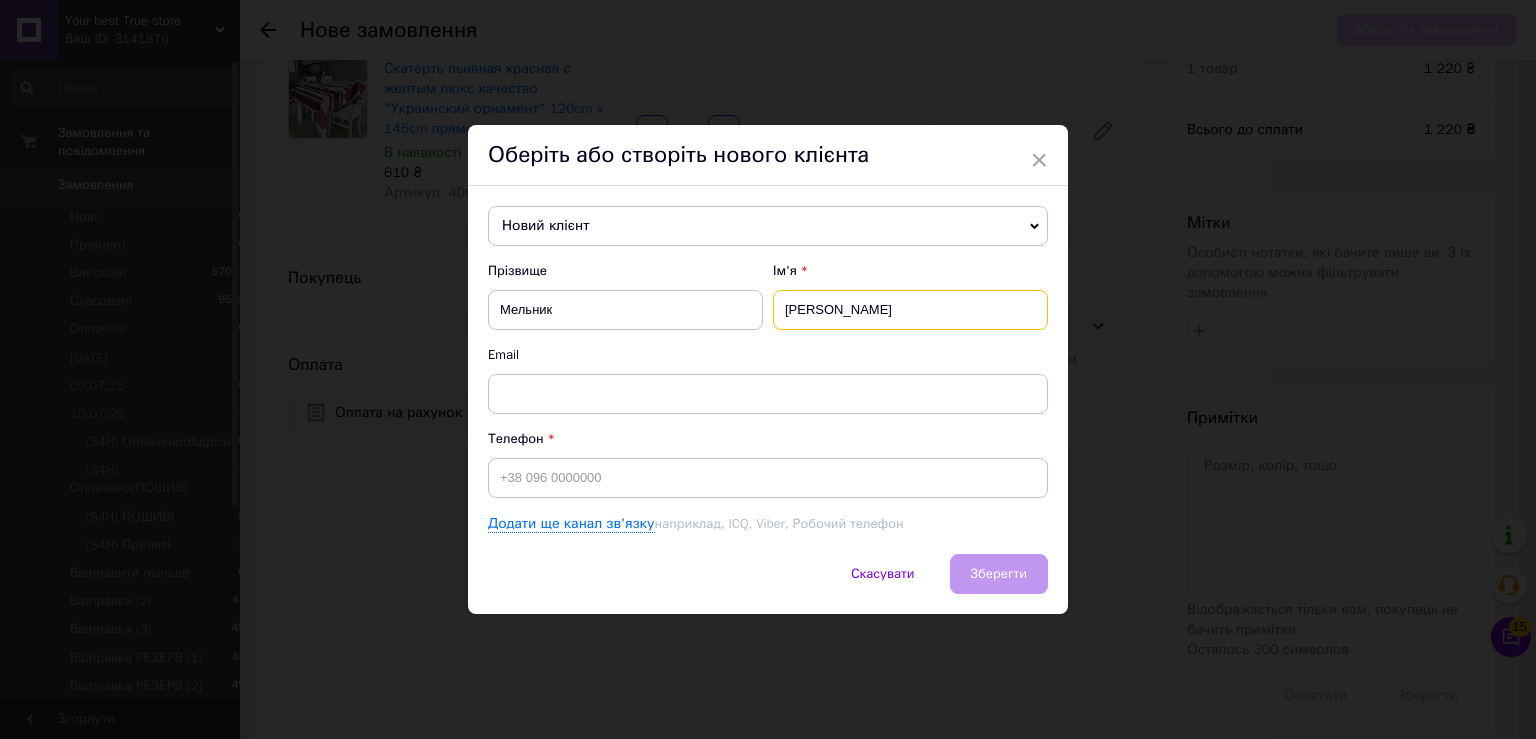 type on "[PERSON_NAME]" 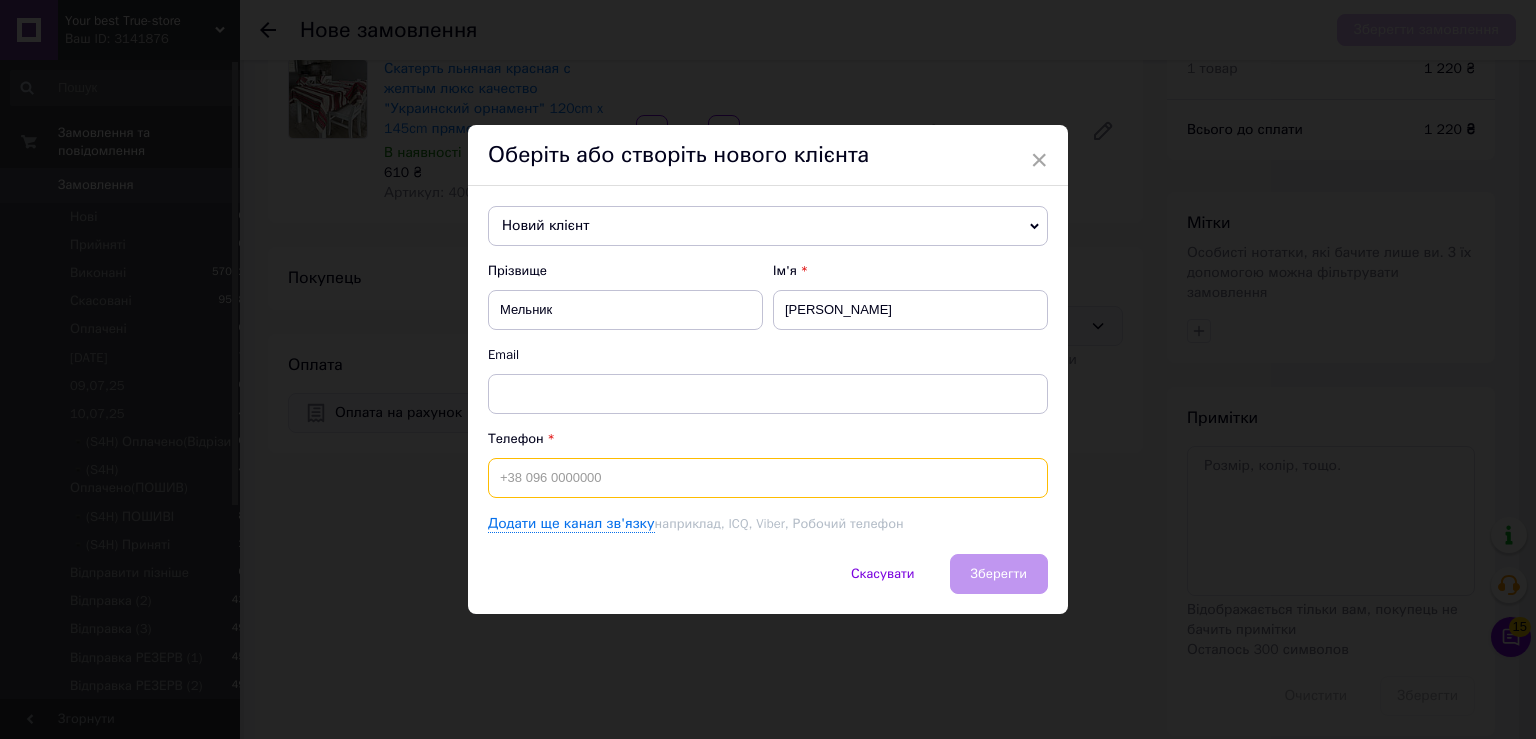 click at bounding box center [768, 478] 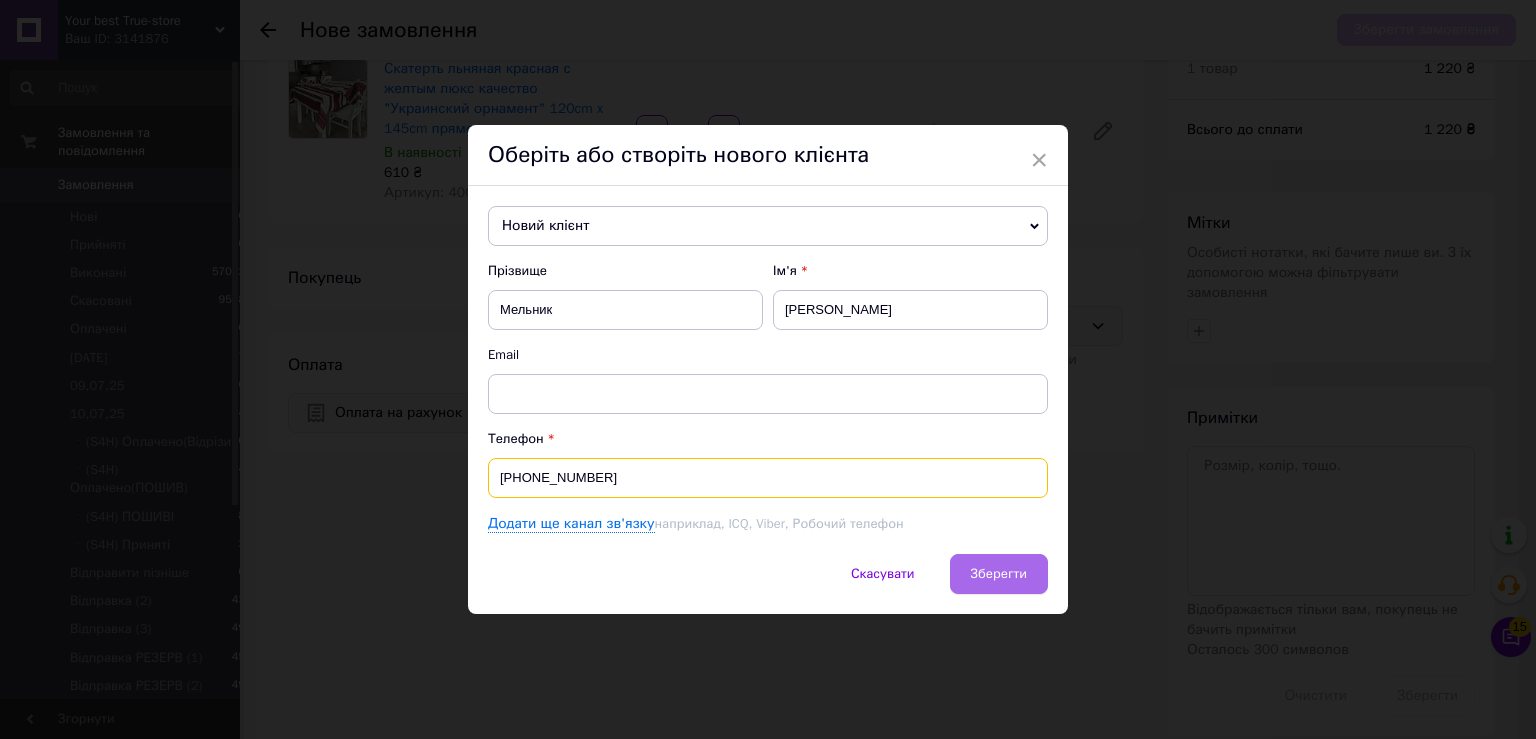 type on "[PHONE_NUMBER]" 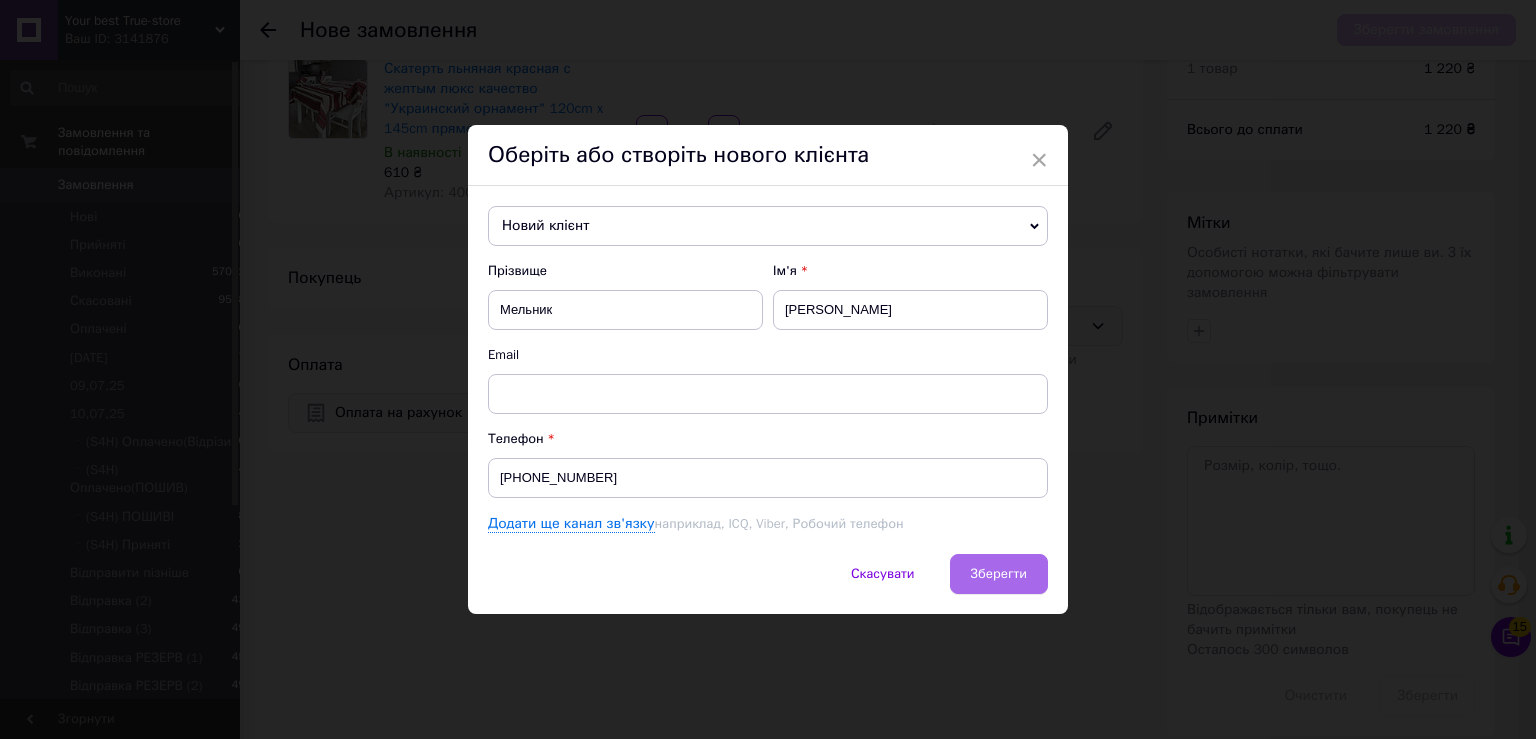 click on "Зберегти" at bounding box center (999, 574) 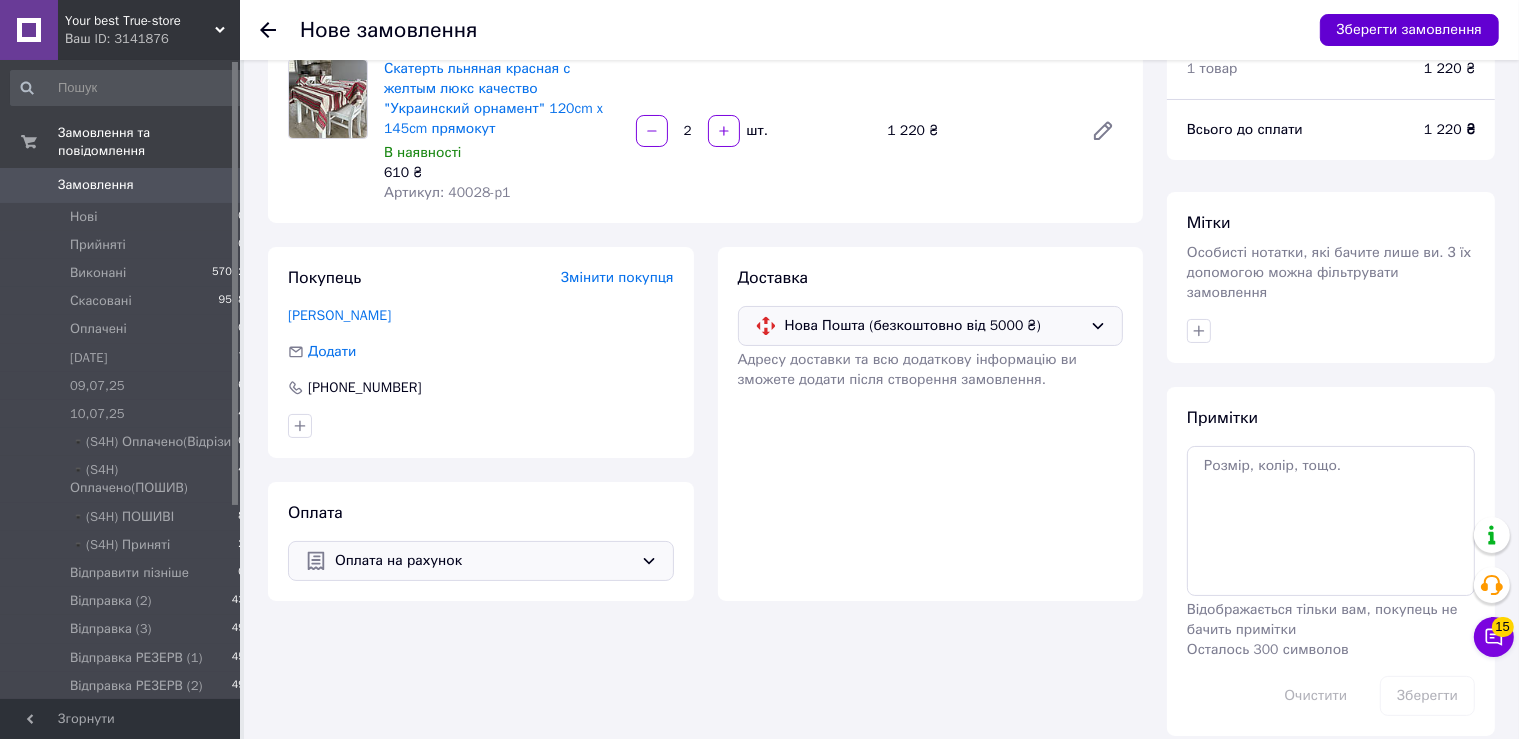 click on "Зберегти замовлення" at bounding box center [1409, 30] 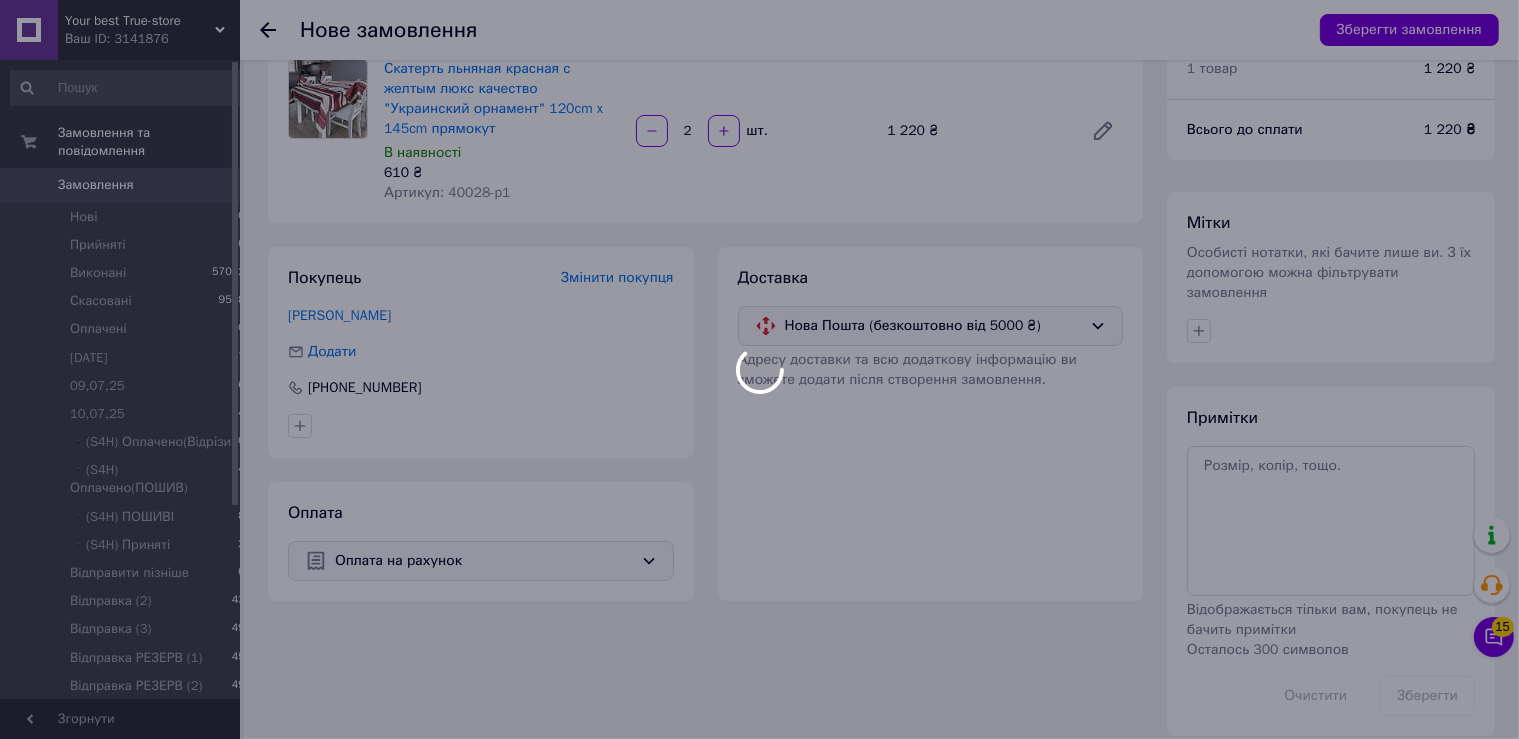 type 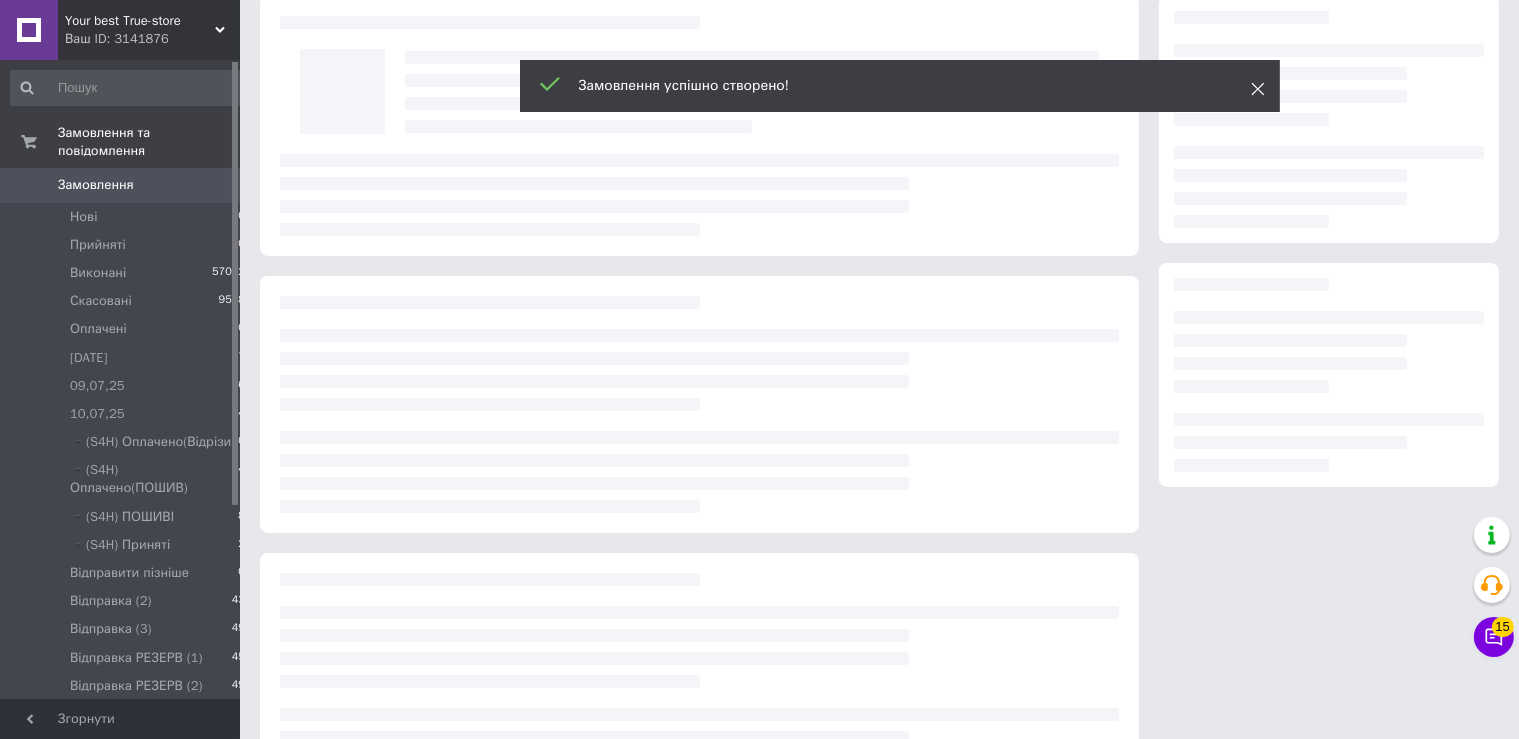 click 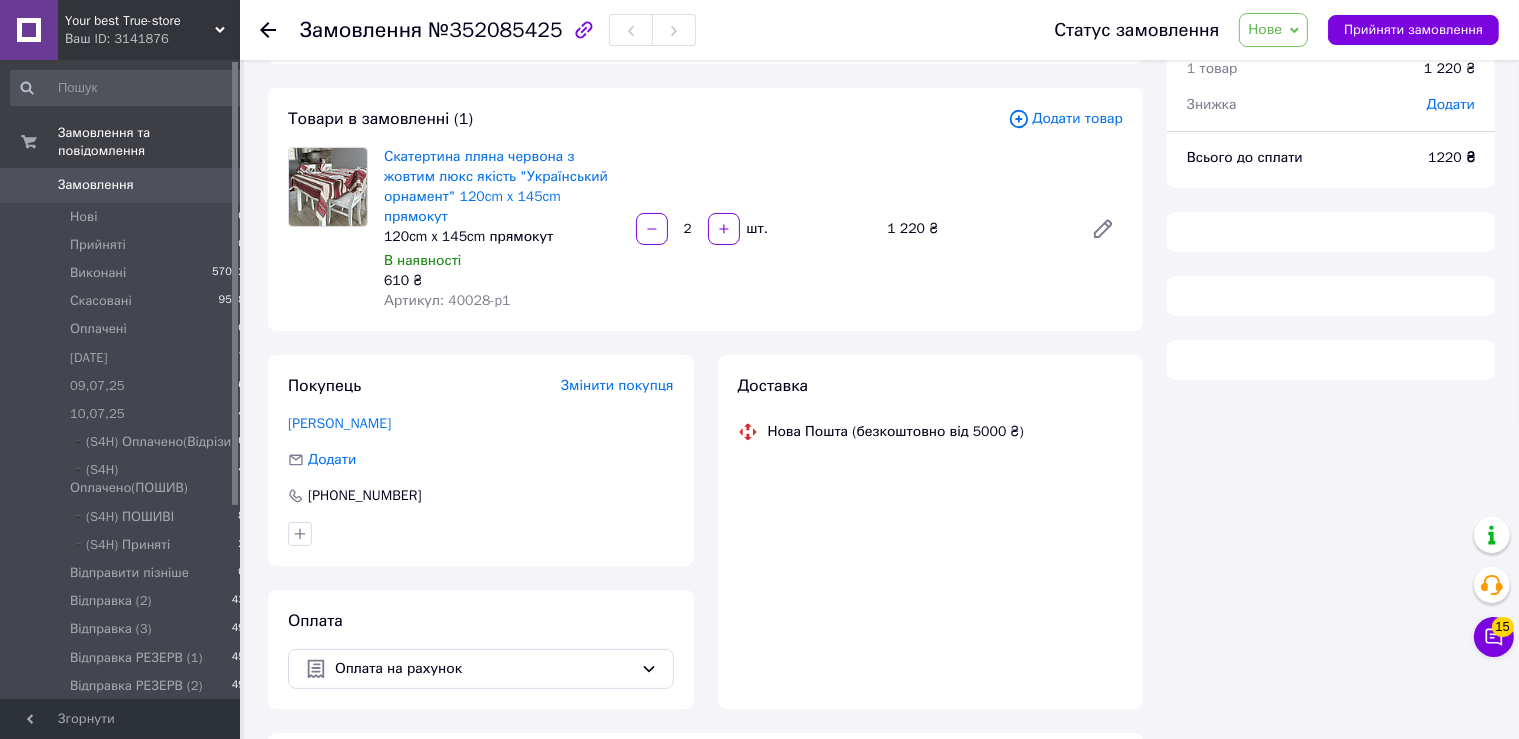 click on "Нове" at bounding box center [1265, 29] 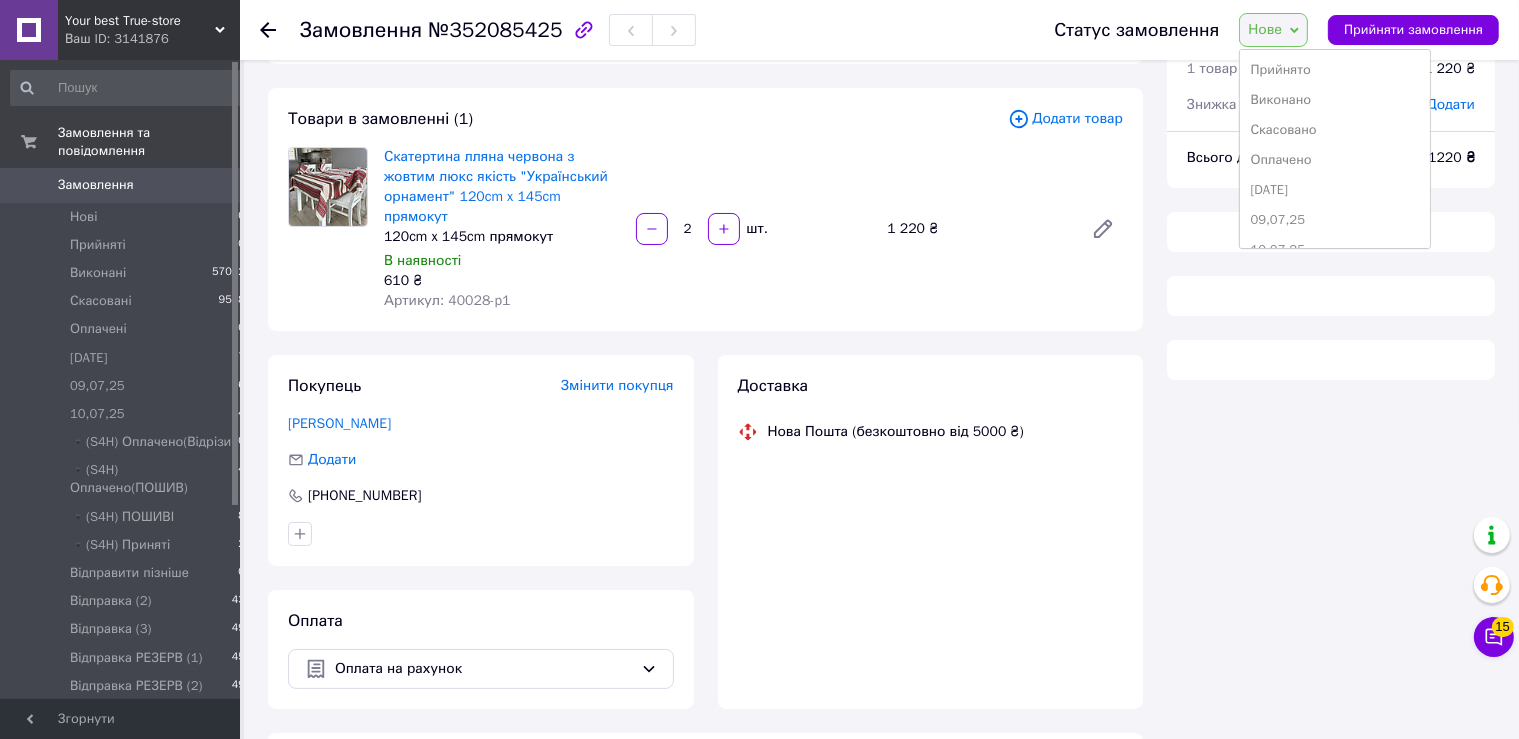 scroll, scrollTop: 518, scrollLeft: 0, axis: vertical 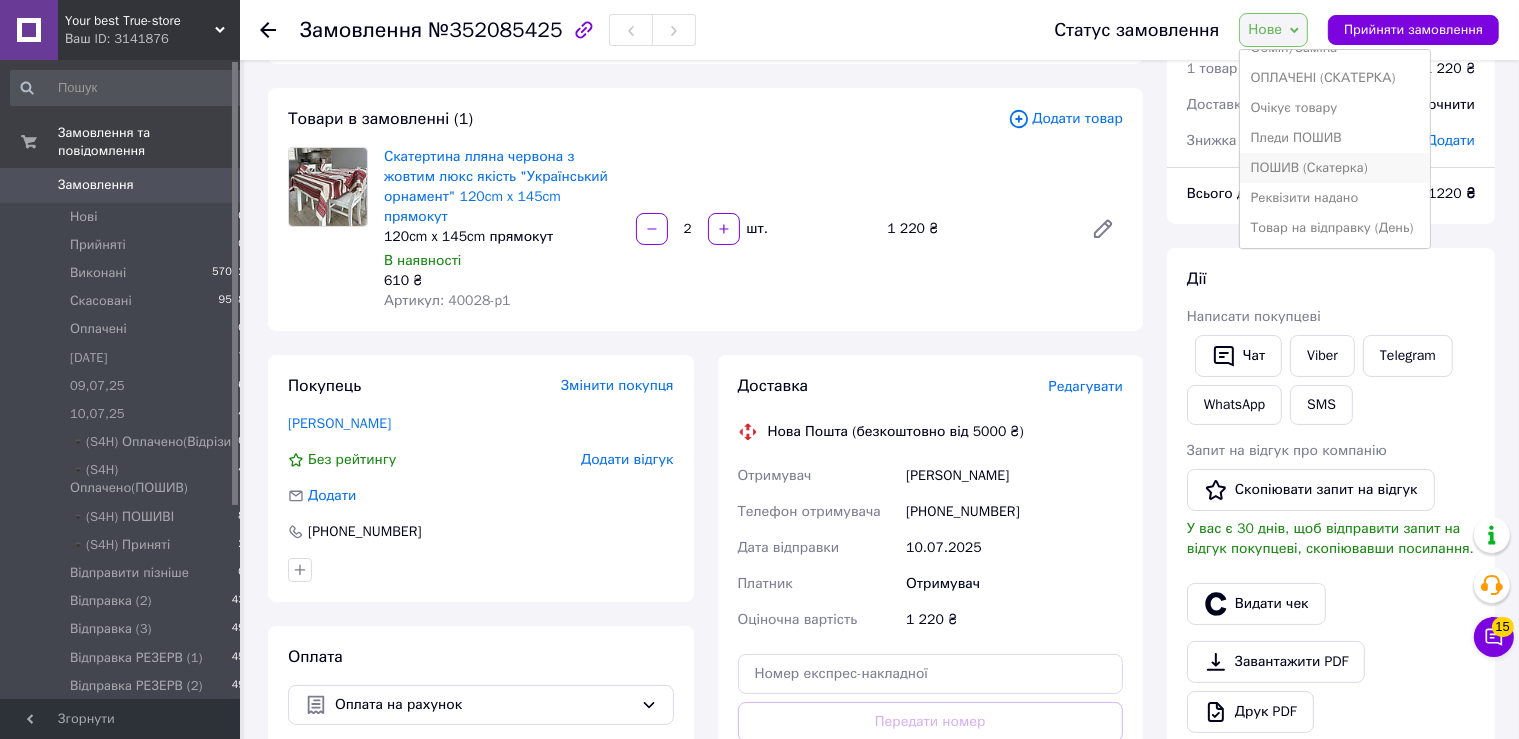 click on "ПОШИВ (Скатерка)" at bounding box center [1335, 168] 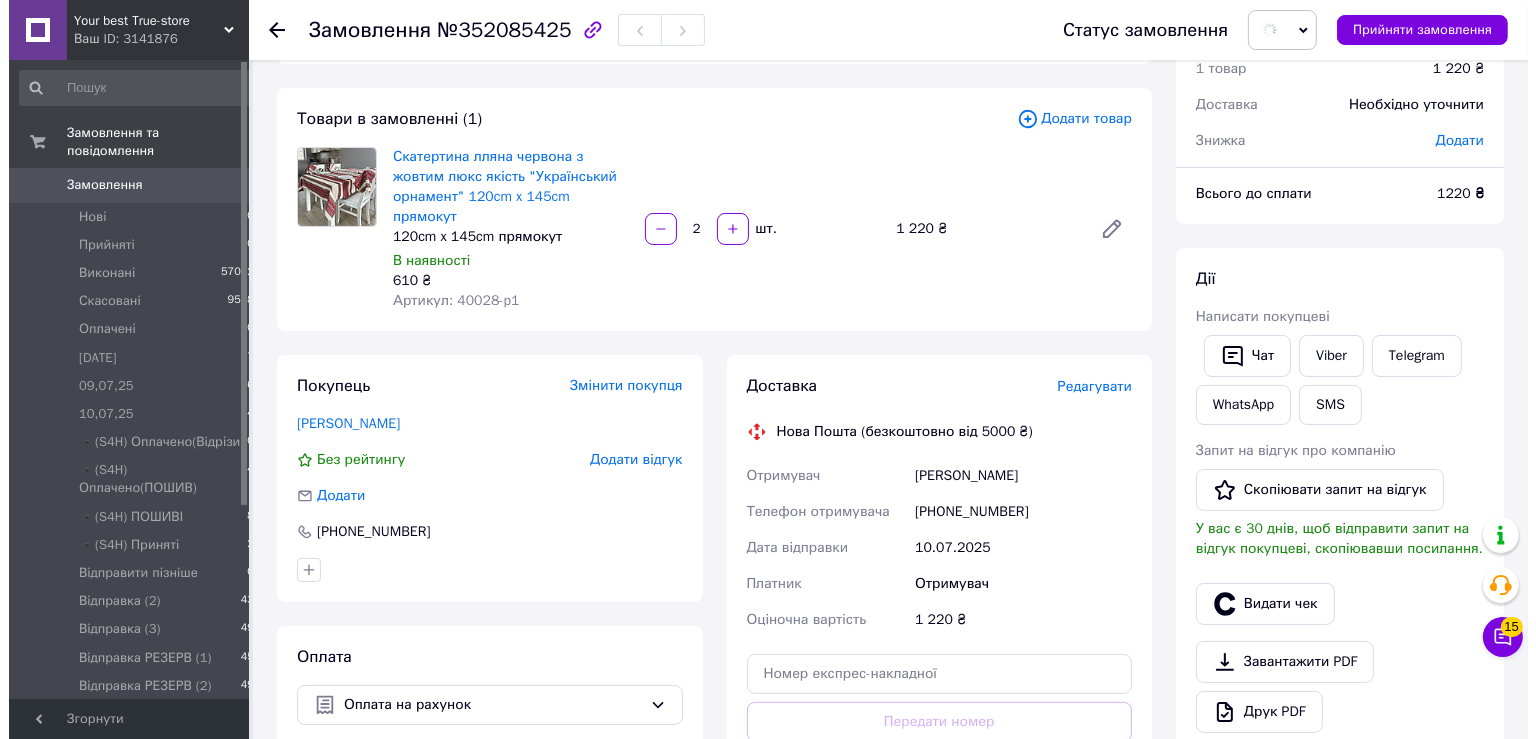 scroll, scrollTop: 295, scrollLeft: 0, axis: vertical 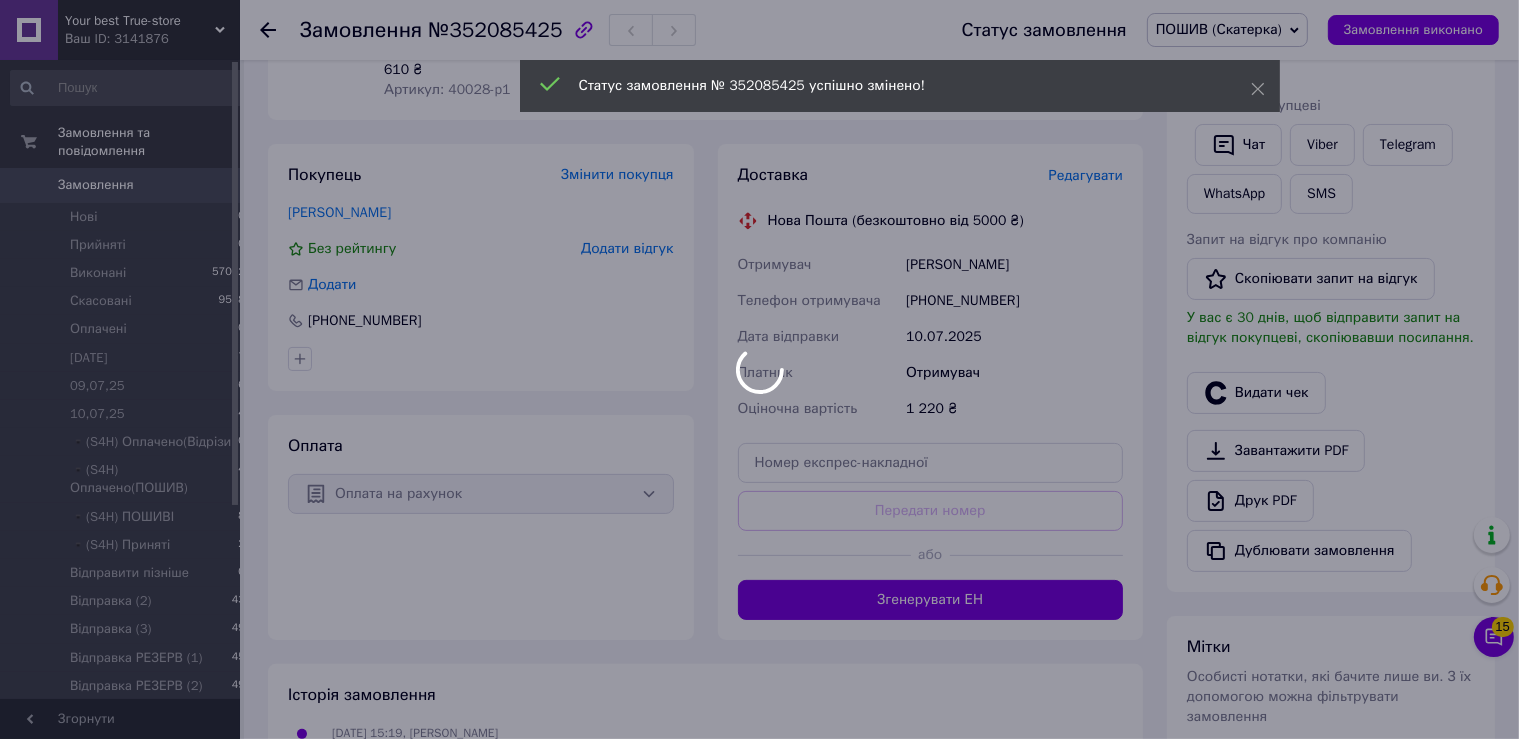 click on "Редагувати" at bounding box center (1086, 175) 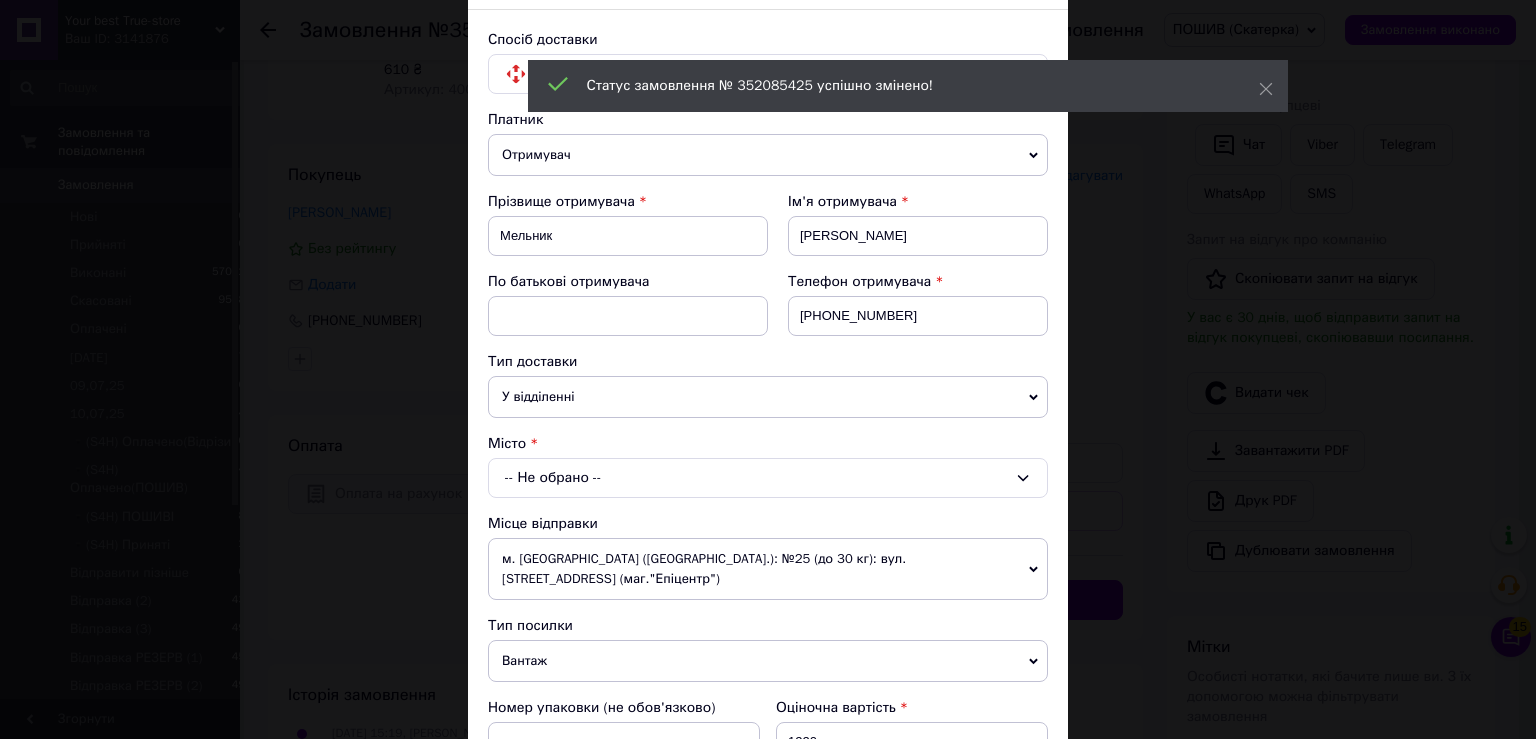 scroll, scrollTop: 221, scrollLeft: 0, axis: vertical 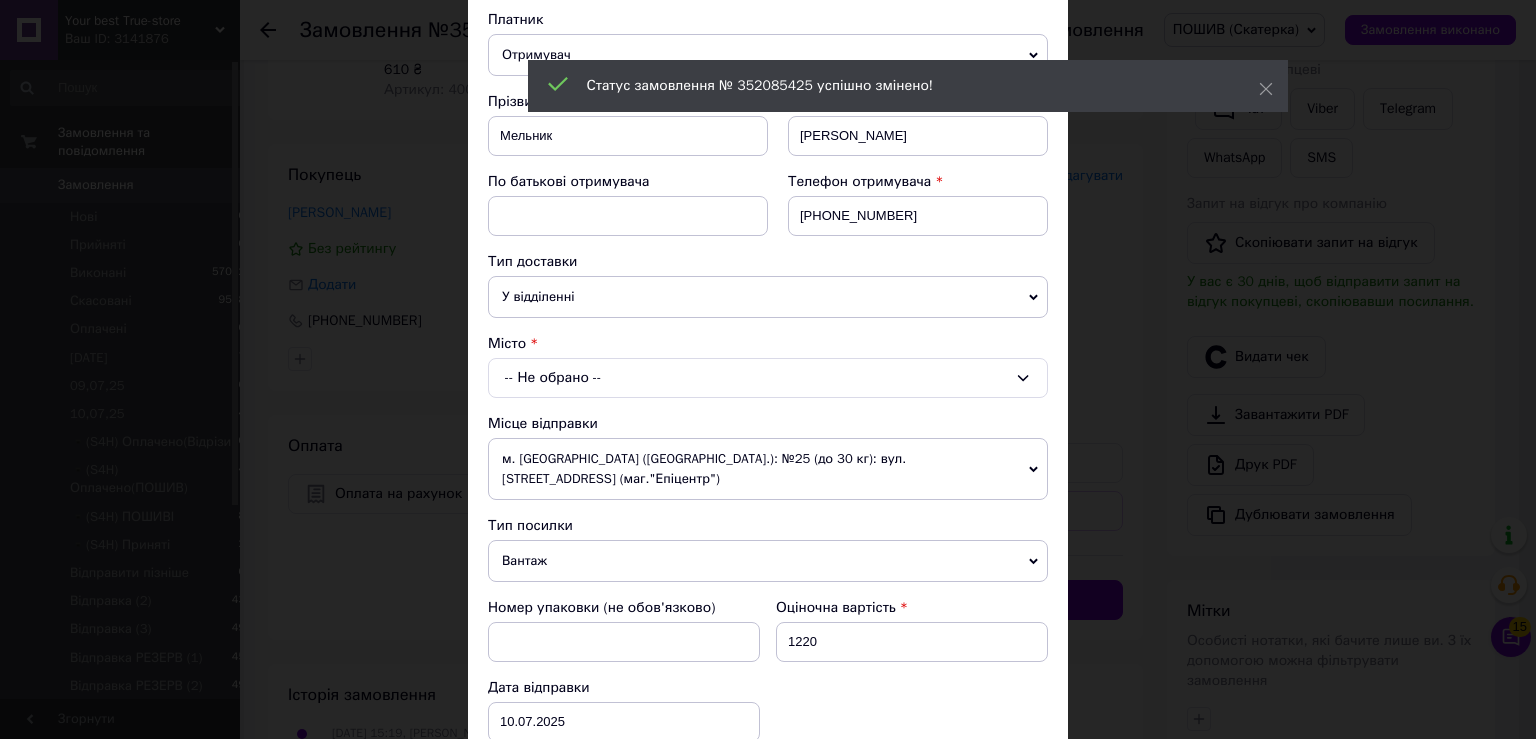click on "-- Не обрано --" at bounding box center [768, 378] 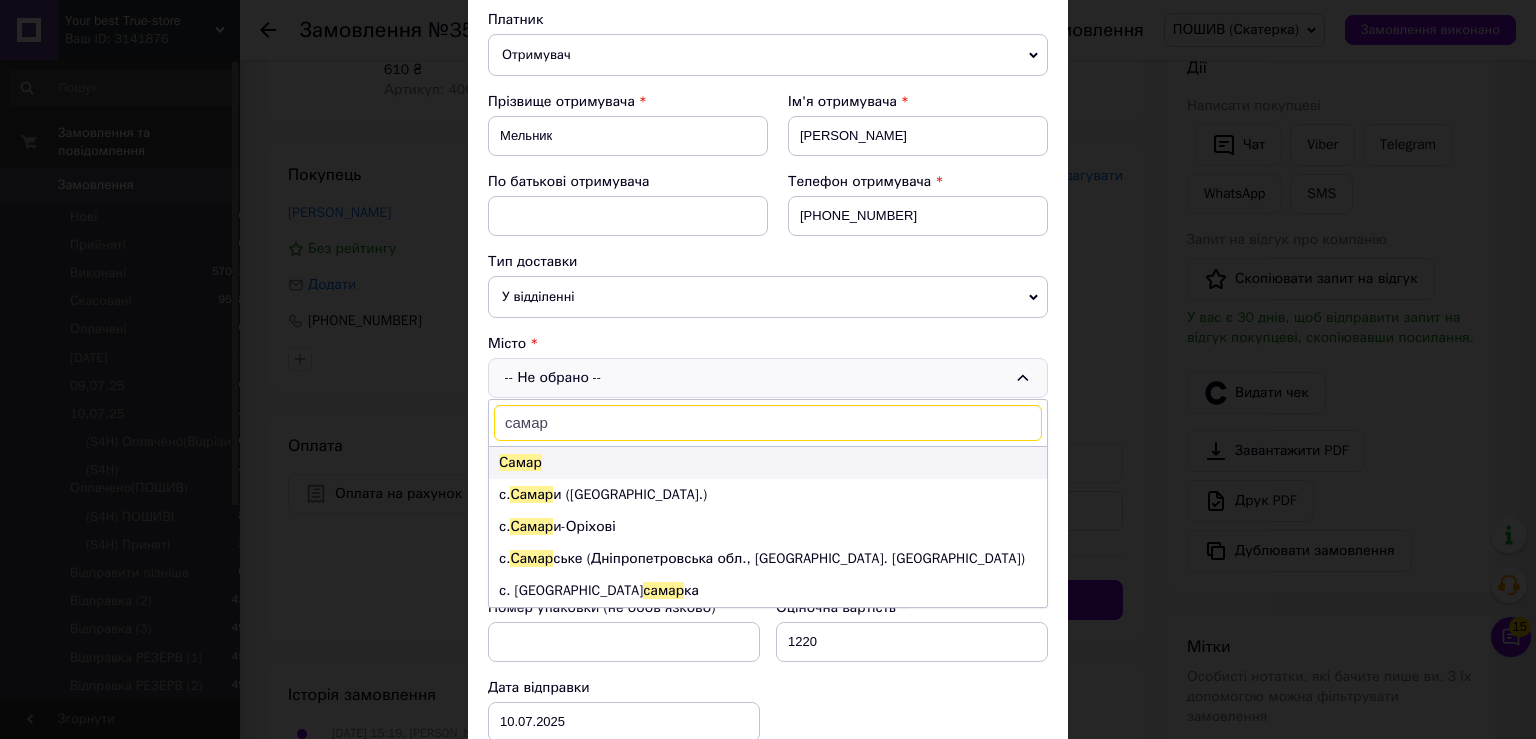 type on "самар" 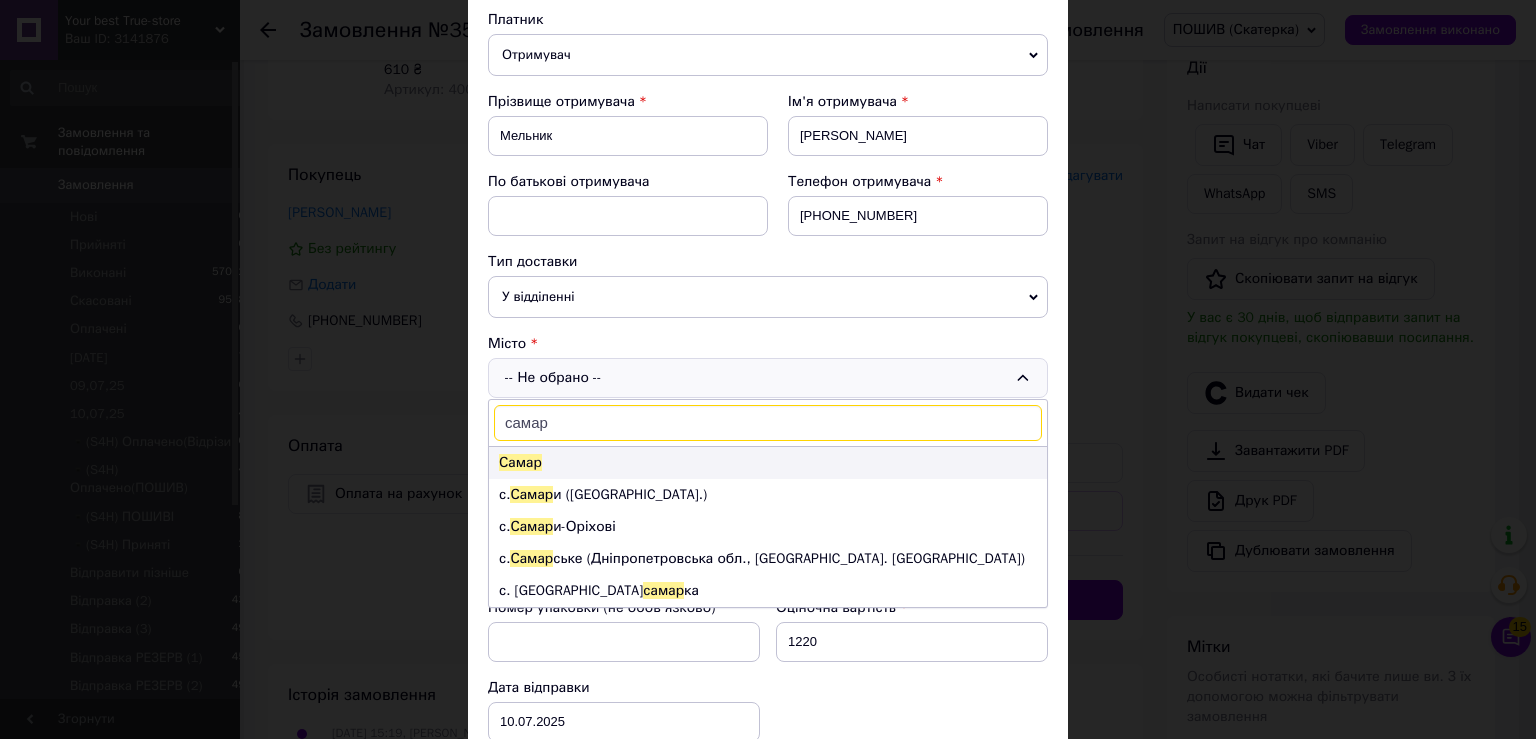click on "Самар" at bounding box center (768, 463) 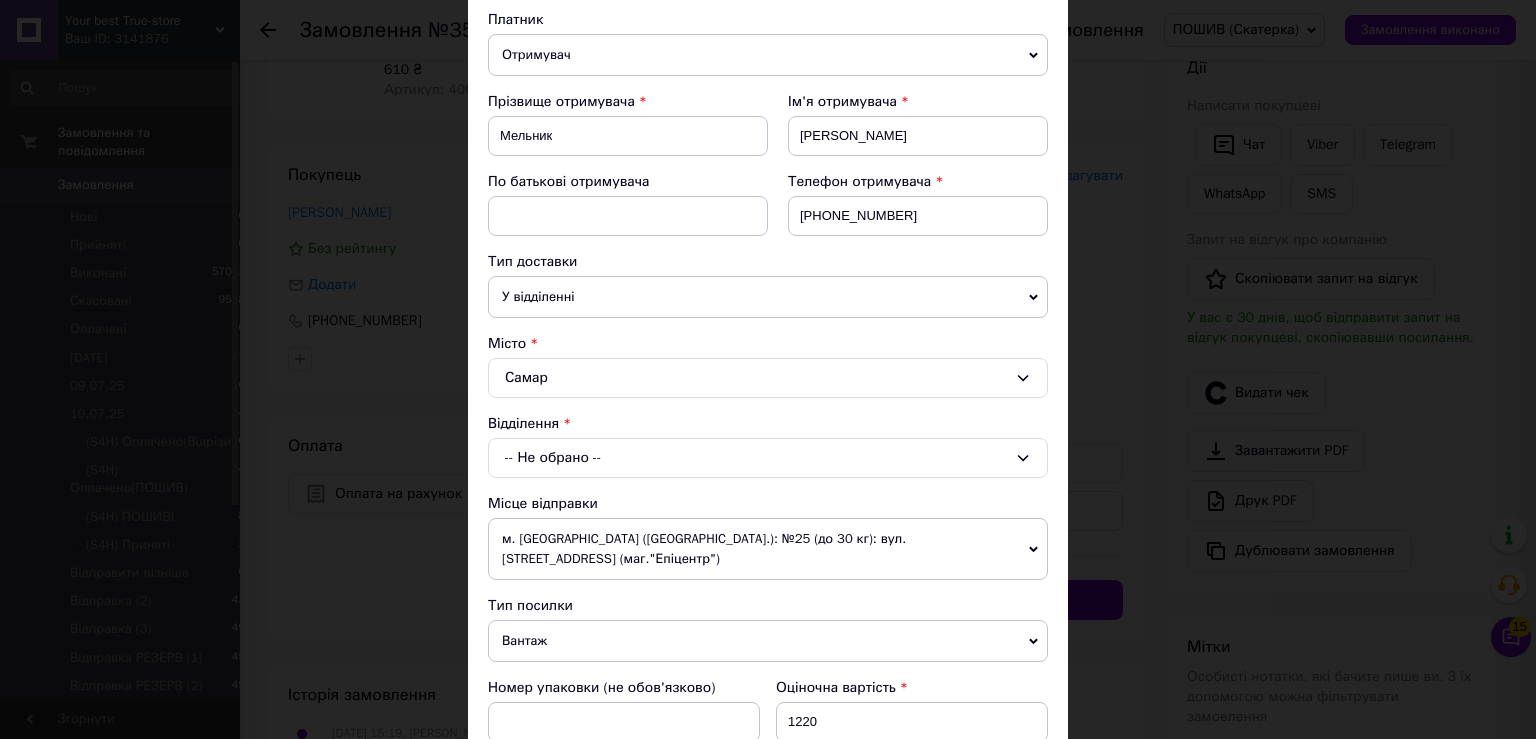 click on "-- Не обрано --" at bounding box center [768, 458] 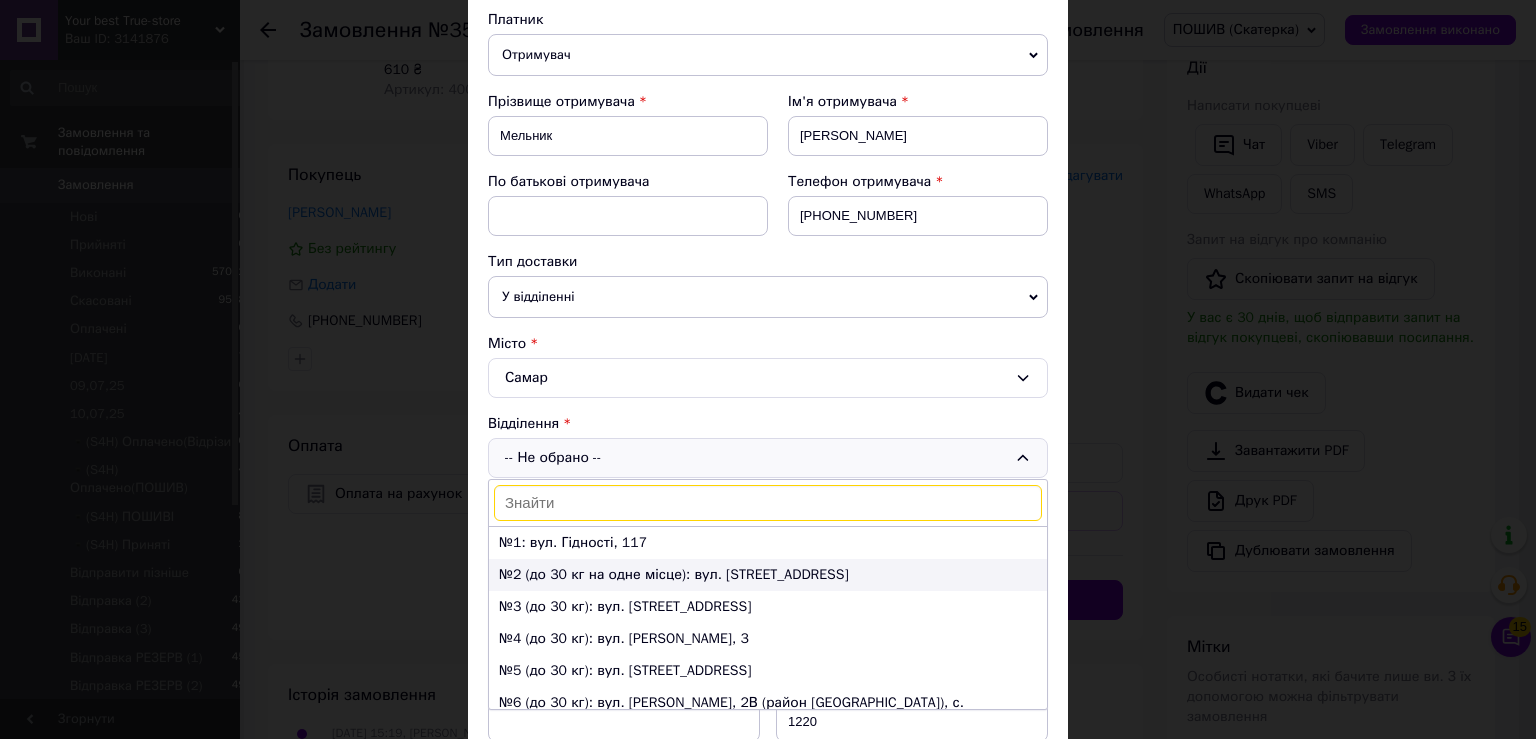 click on "№2 (до 30 кг на одне місце): вул. [STREET_ADDRESS]" at bounding box center (768, 575) 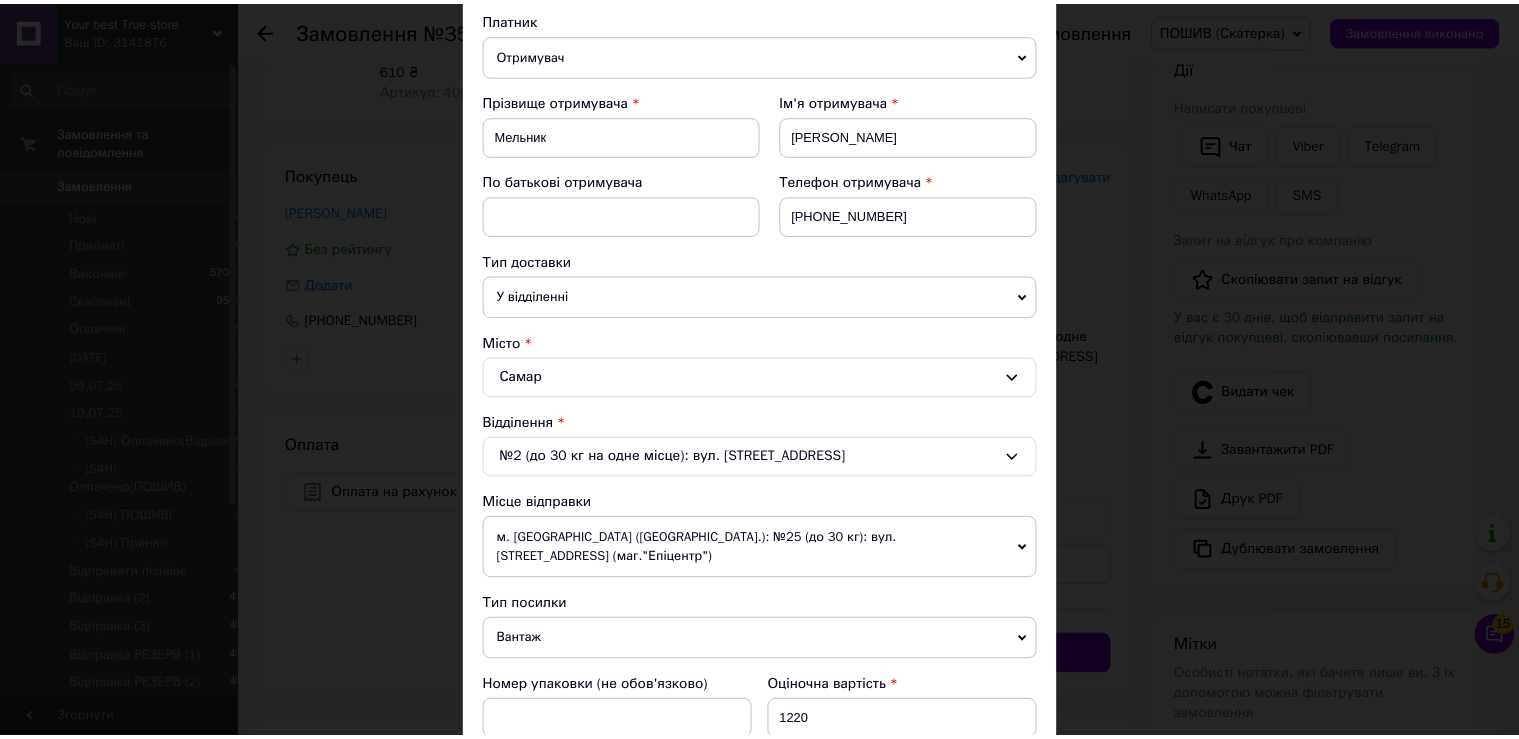 scroll, scrollTop: 619, scrollLeft: 0, axis: vertical 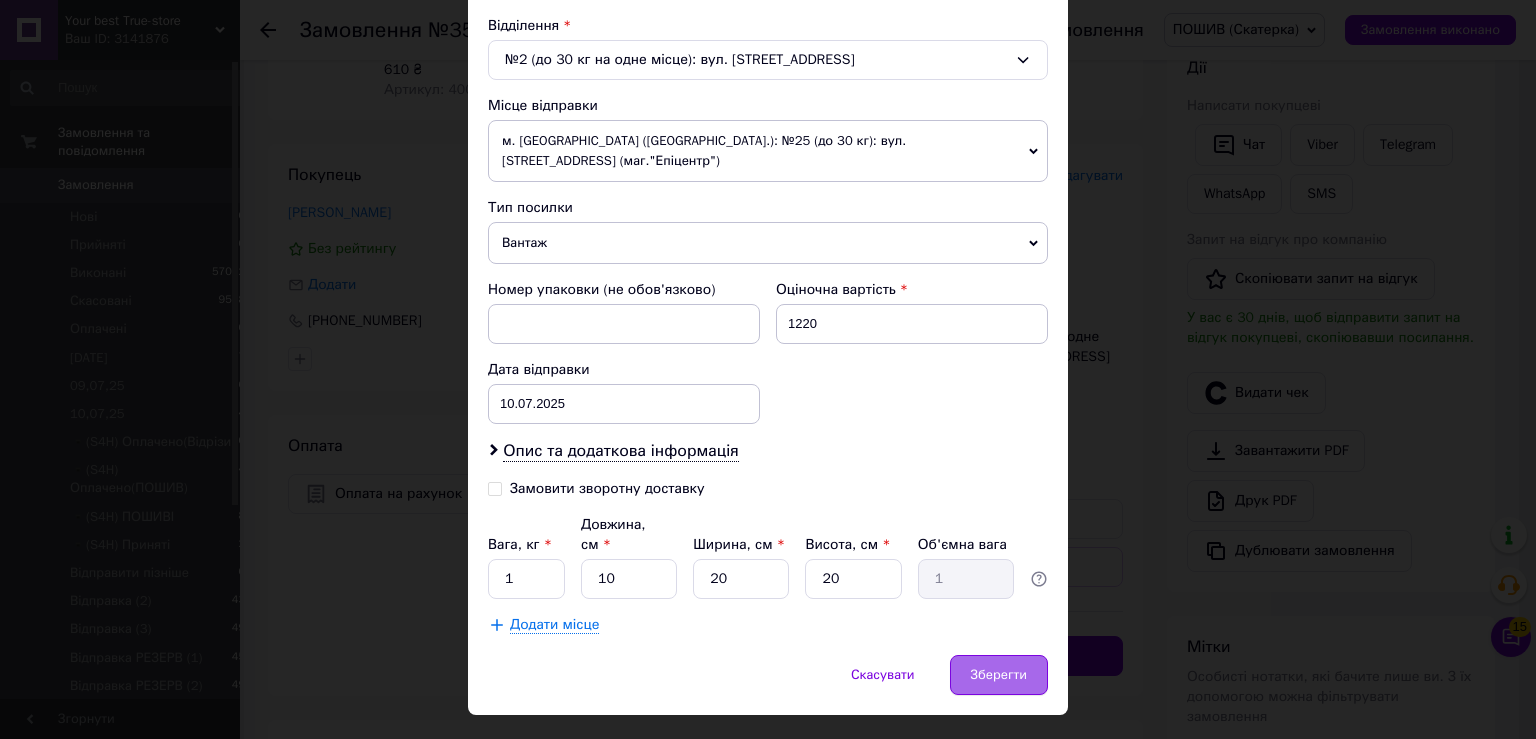 click on "Зберегти" at bounding box center [999, 675] 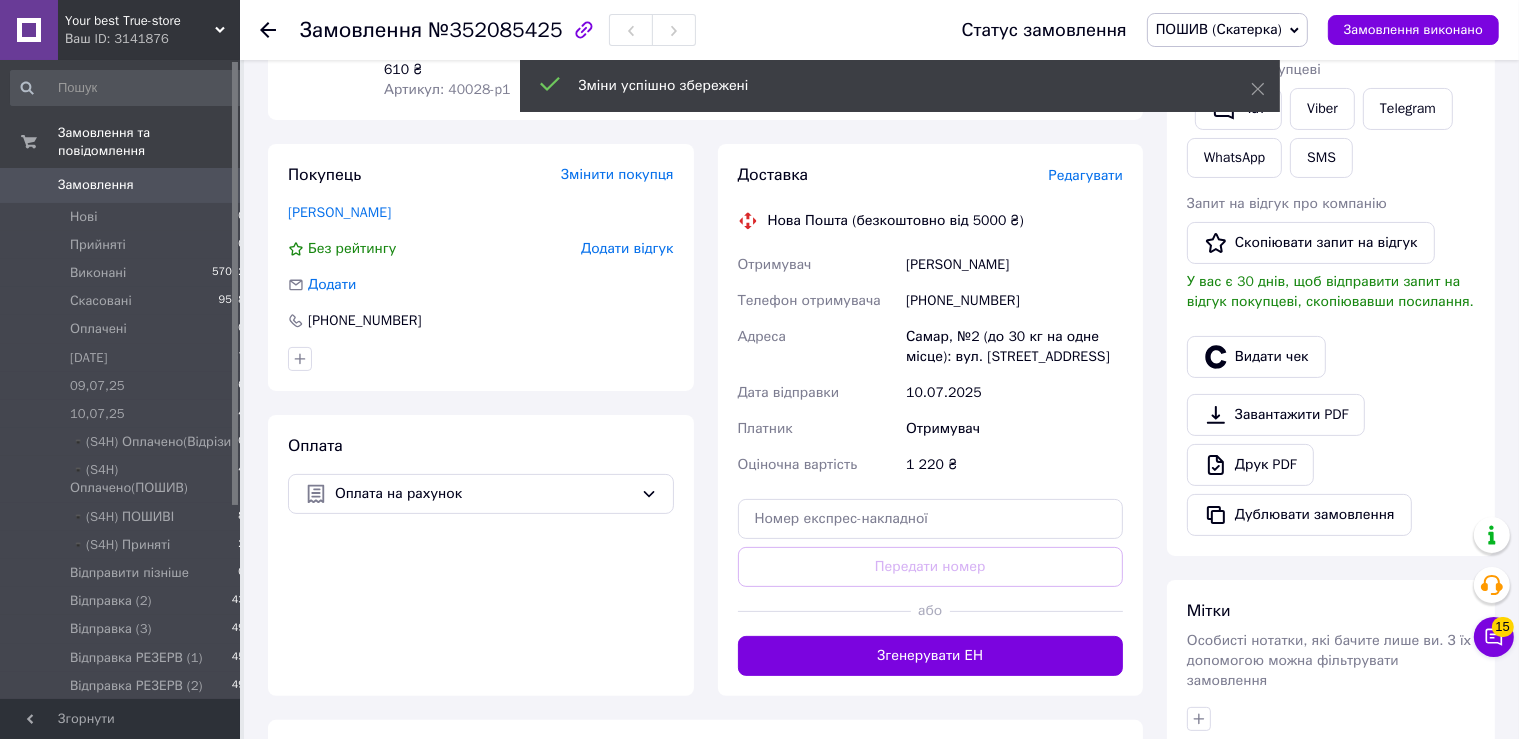 scroll, scrollTop: 641, scrollLeft: 0, axis: vertical 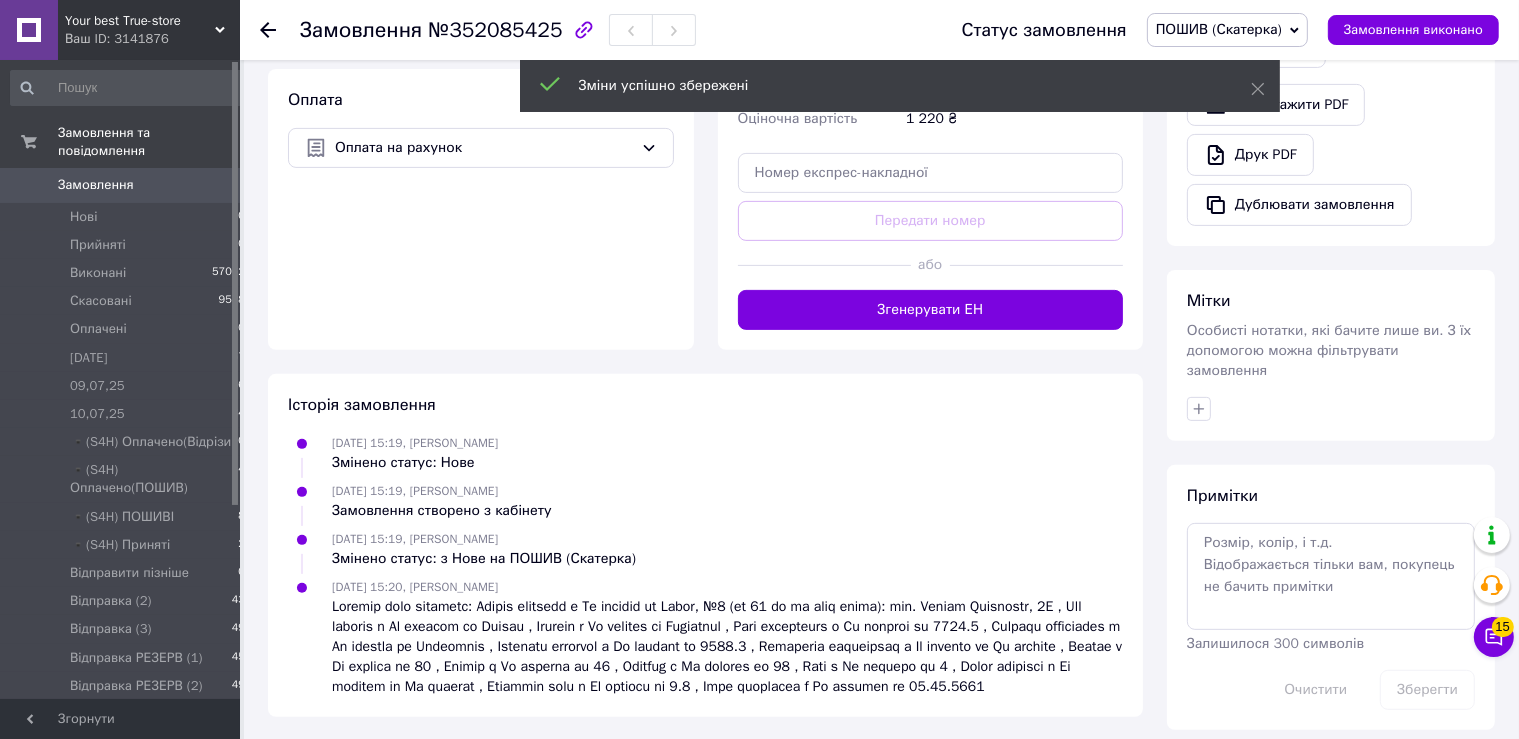 click on "Особисті нотатки, які бачите лише ви. З їх допомогою можна фільтрувати замовлення" at bounding box center (1329, 350) 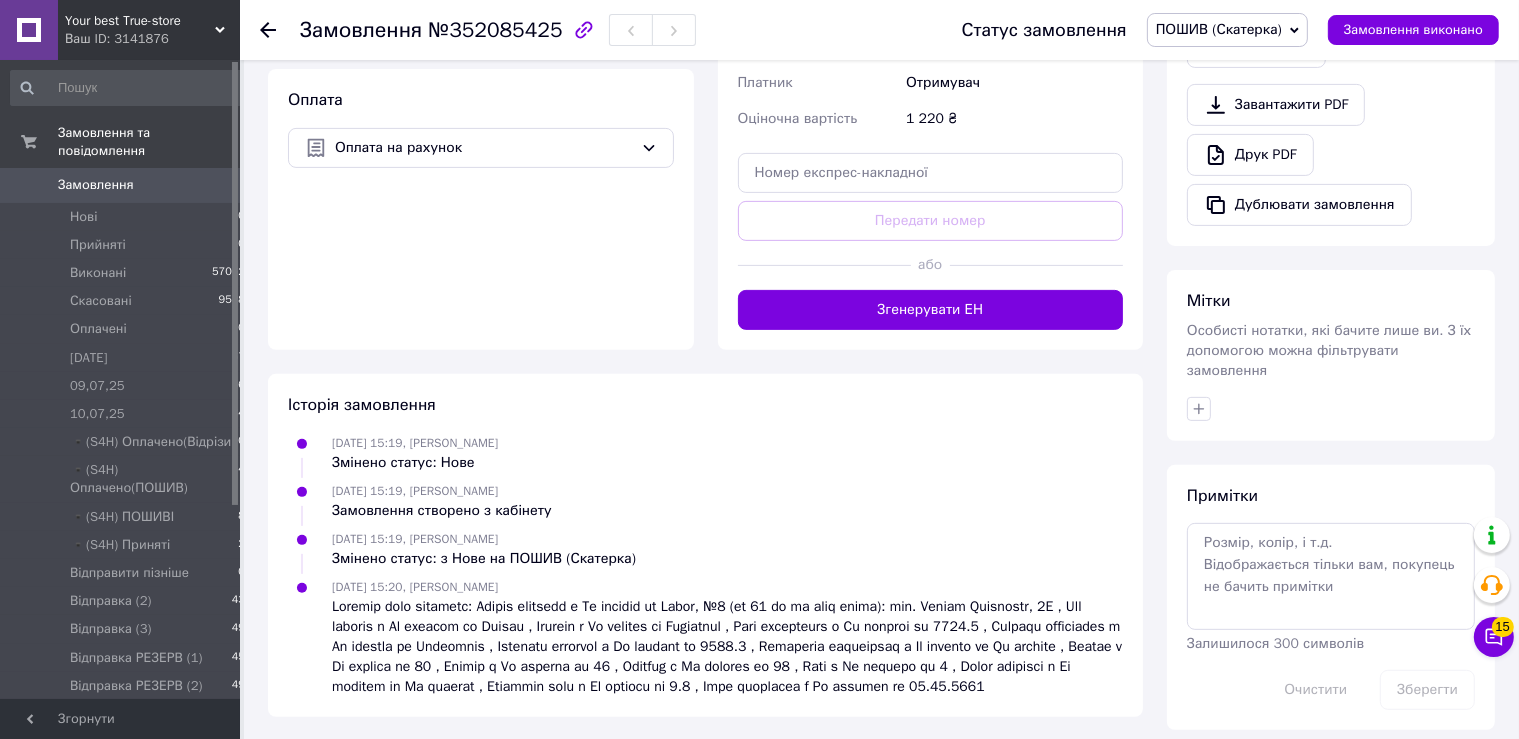 click at bounding box center [1331, 409] 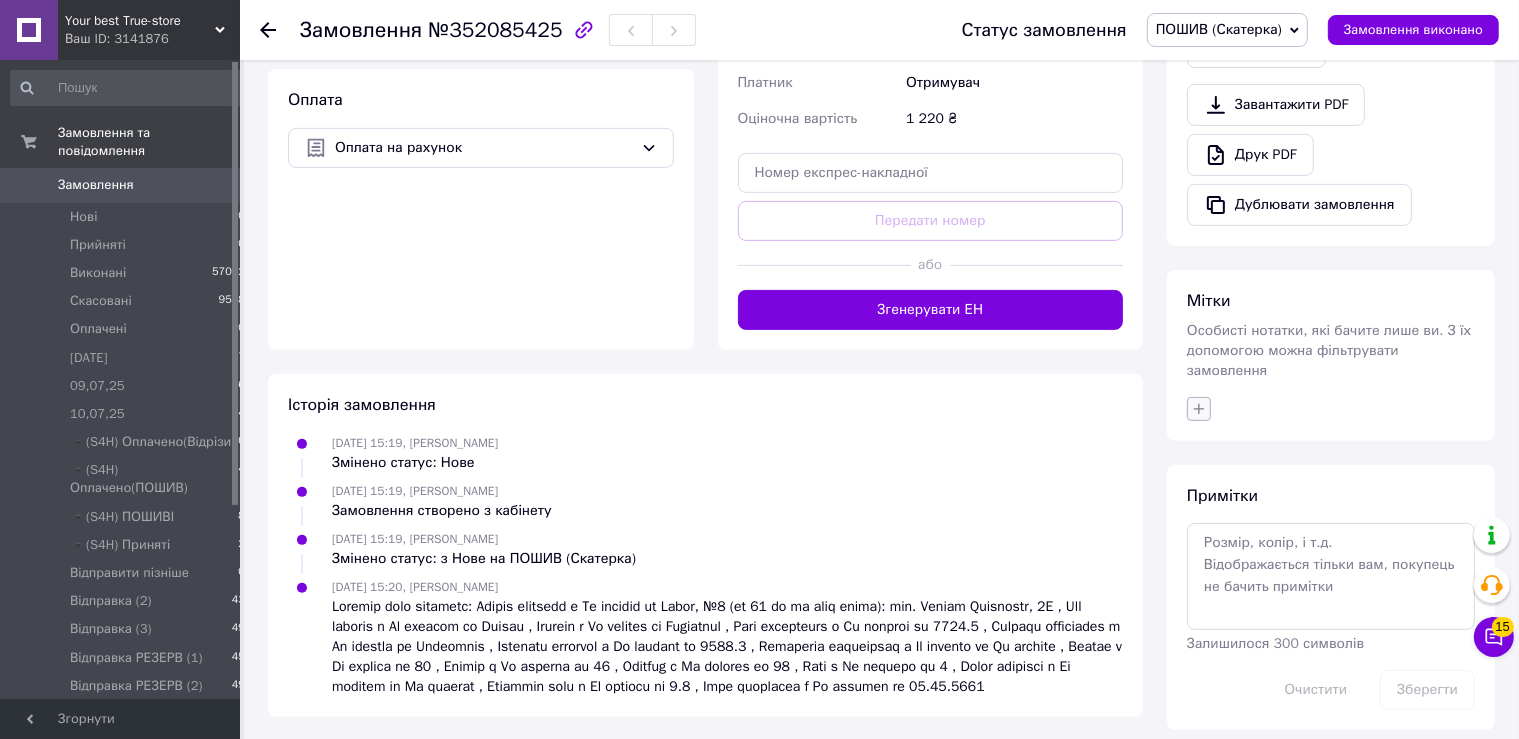 click 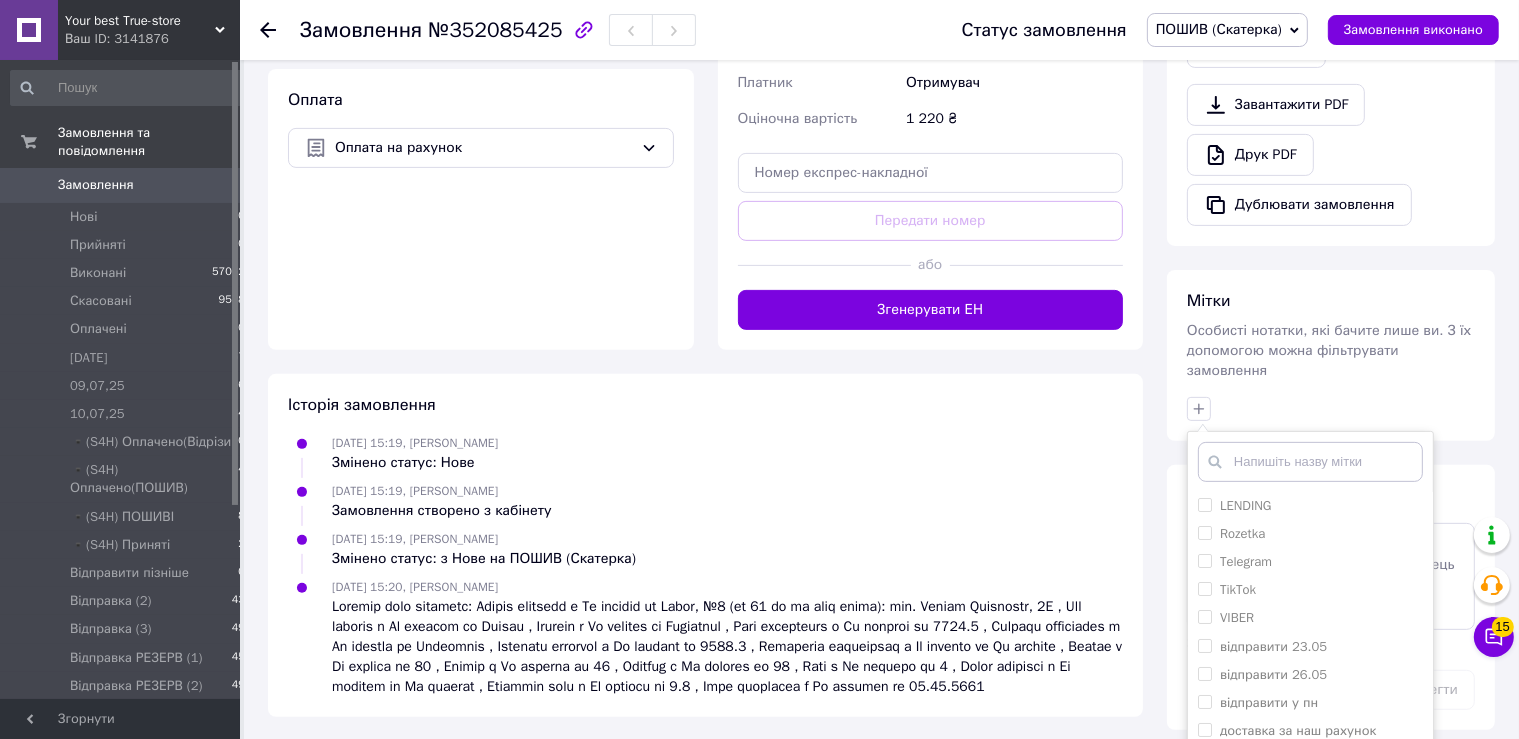 scroll, scrollTop: 736, scrollLeft: 0, axis: vertical 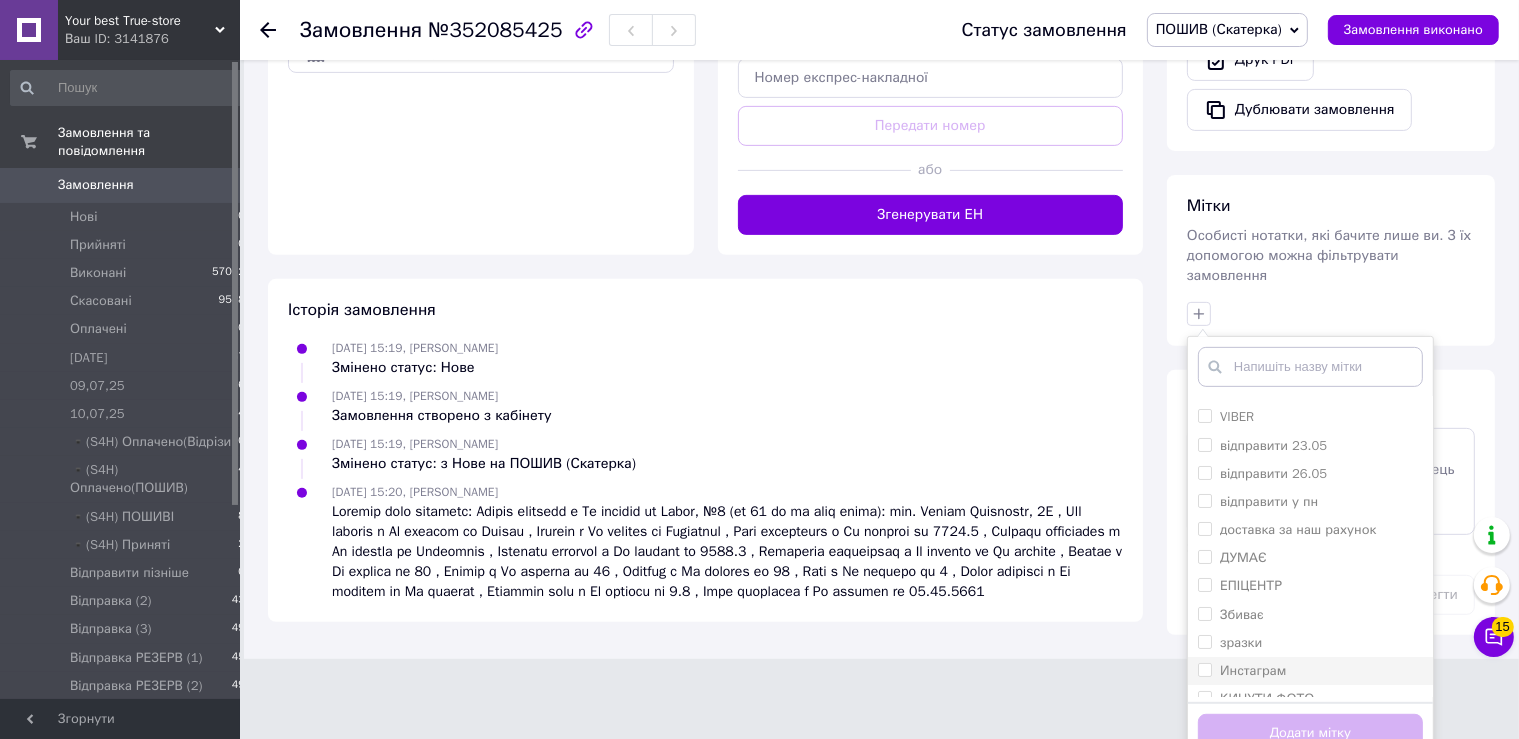 click on "Инстаграм" at bounding box center (1253, 670) 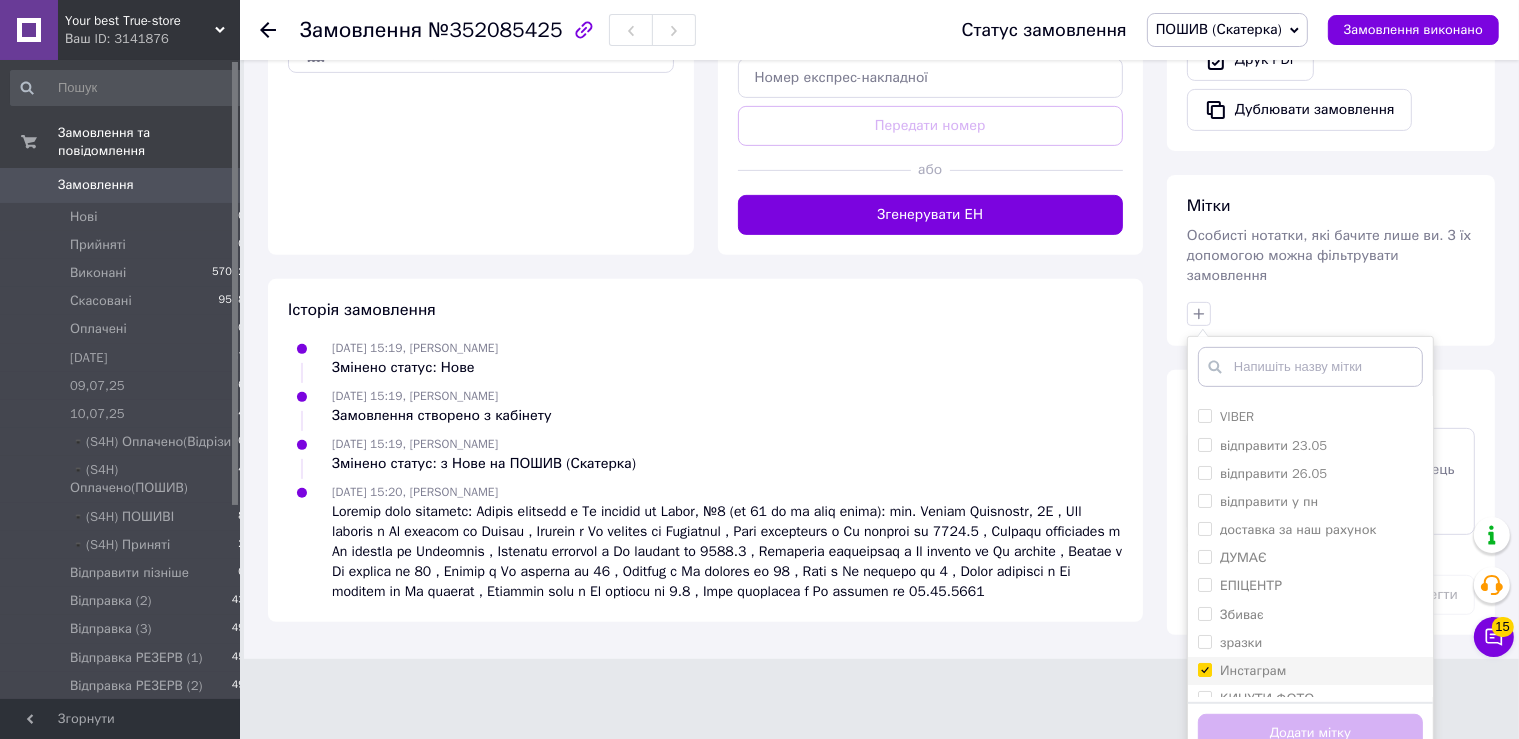 checkbox on "true" 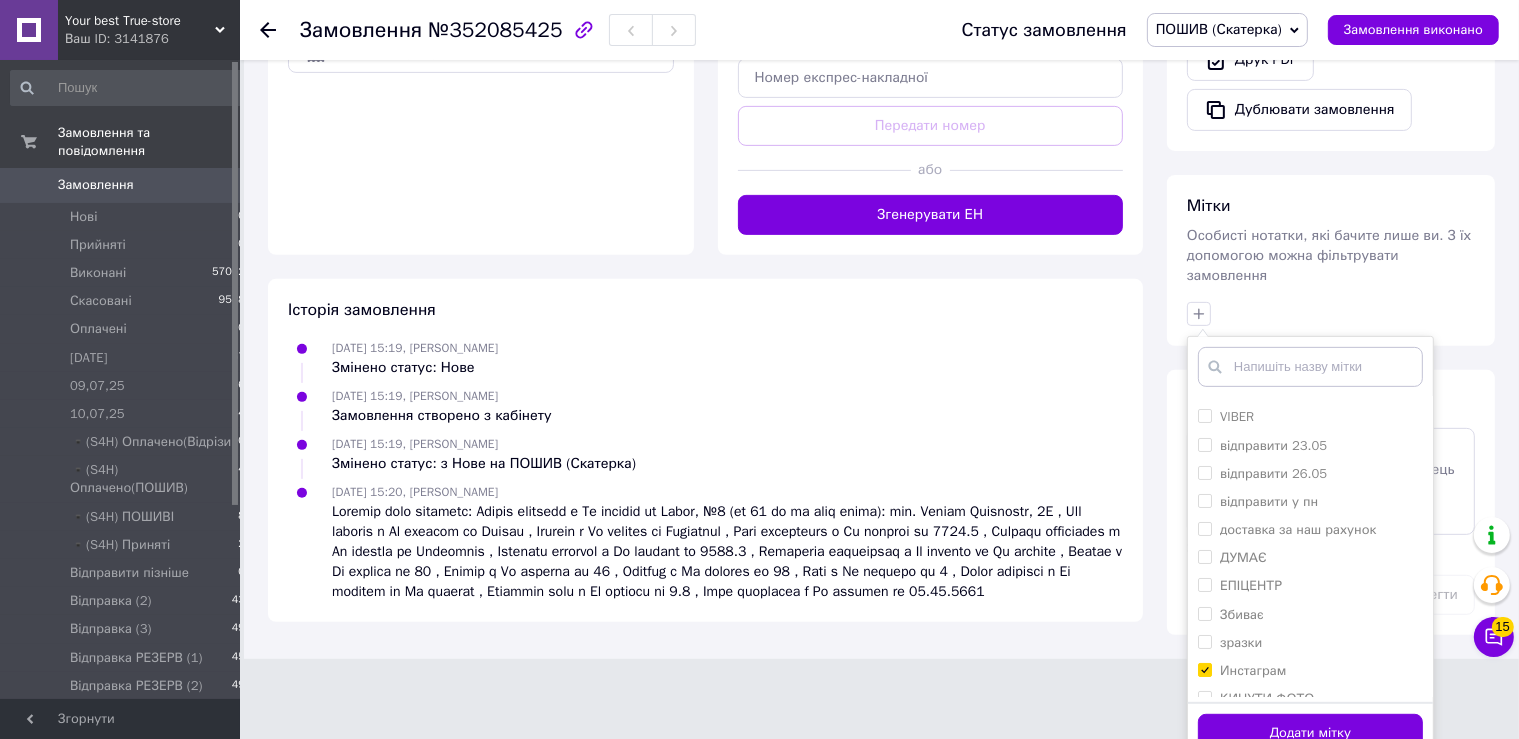 scroll, scrollTop: 602, scrollLeft: 0, axis: vertical 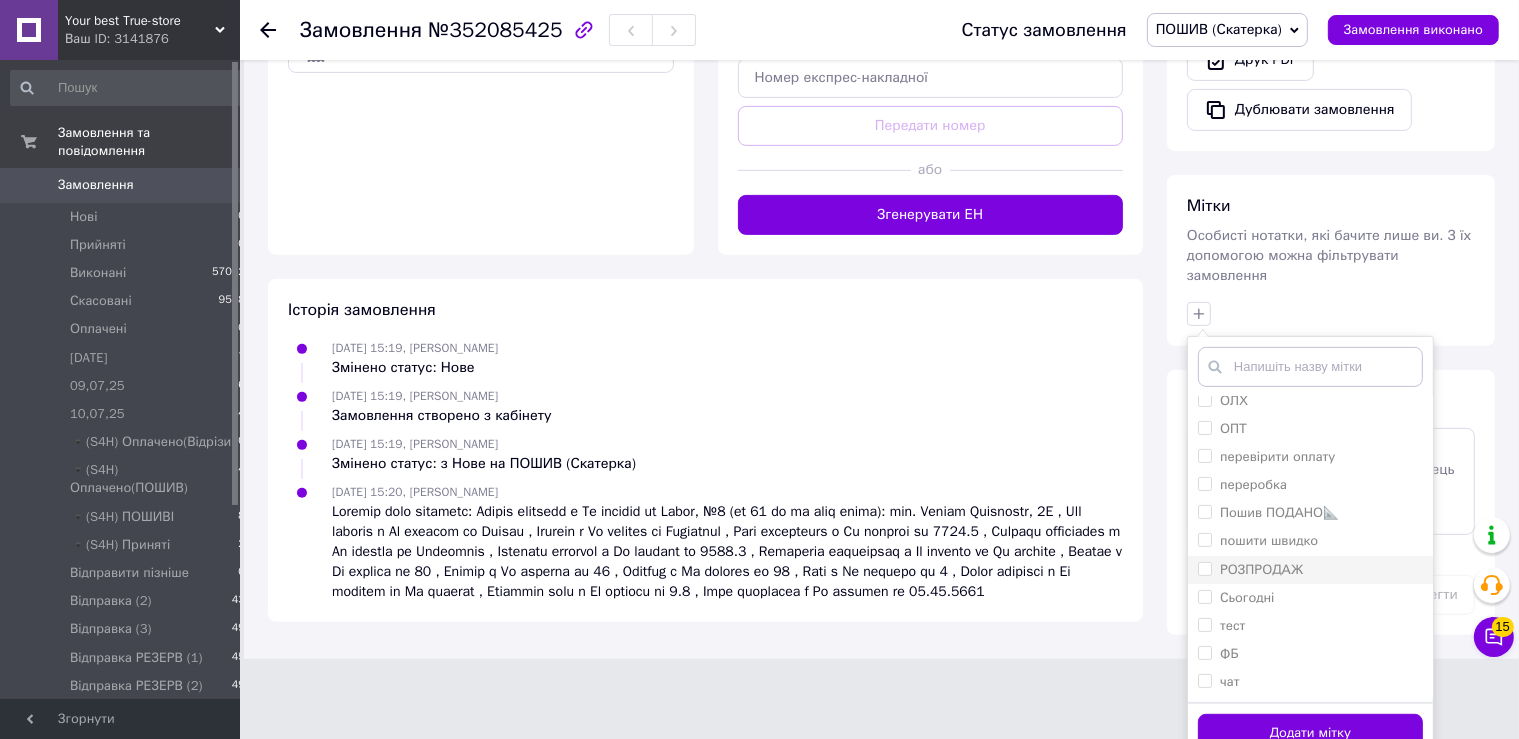 click on "РОЗПРОДАЖ" at bounding box center [1261, 569] 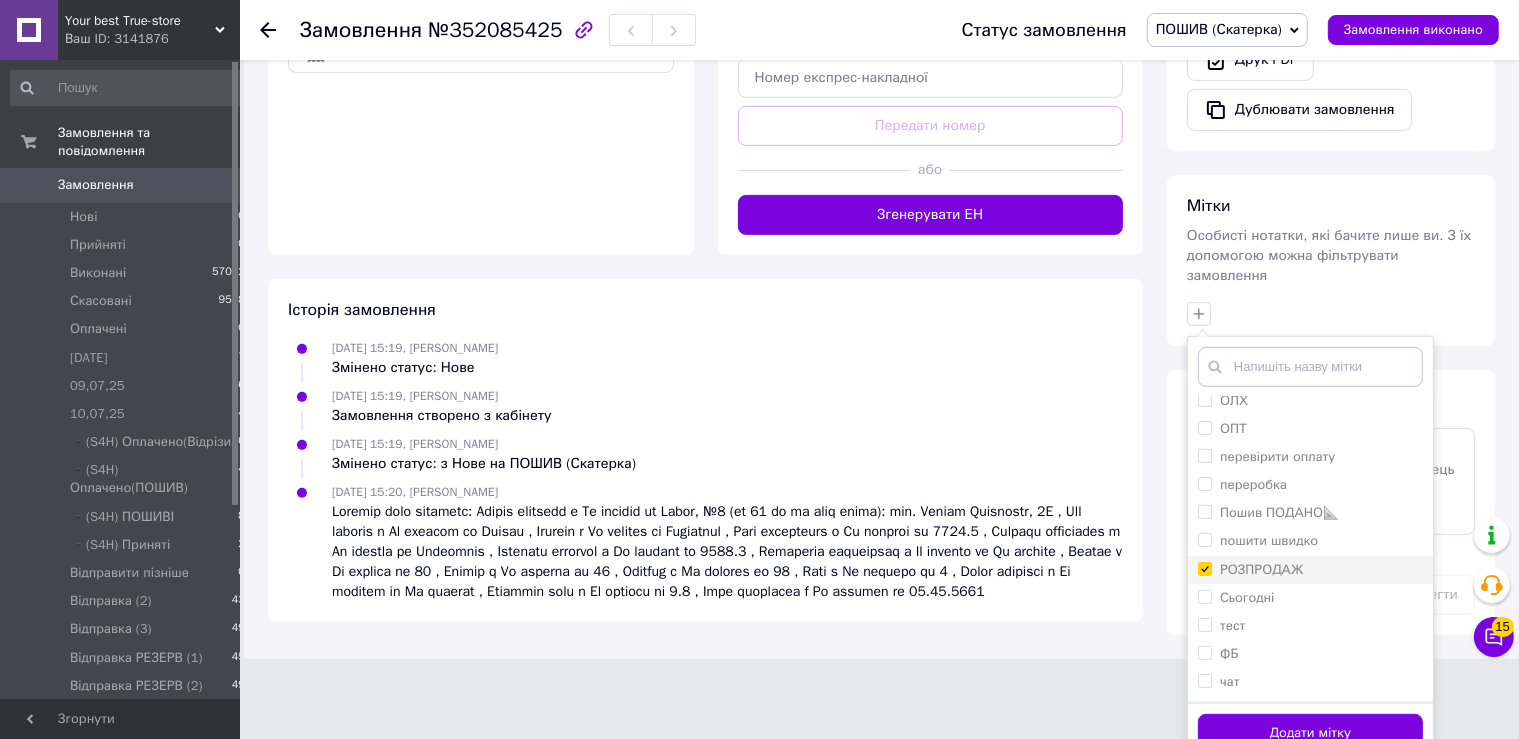 checkbox on "true" 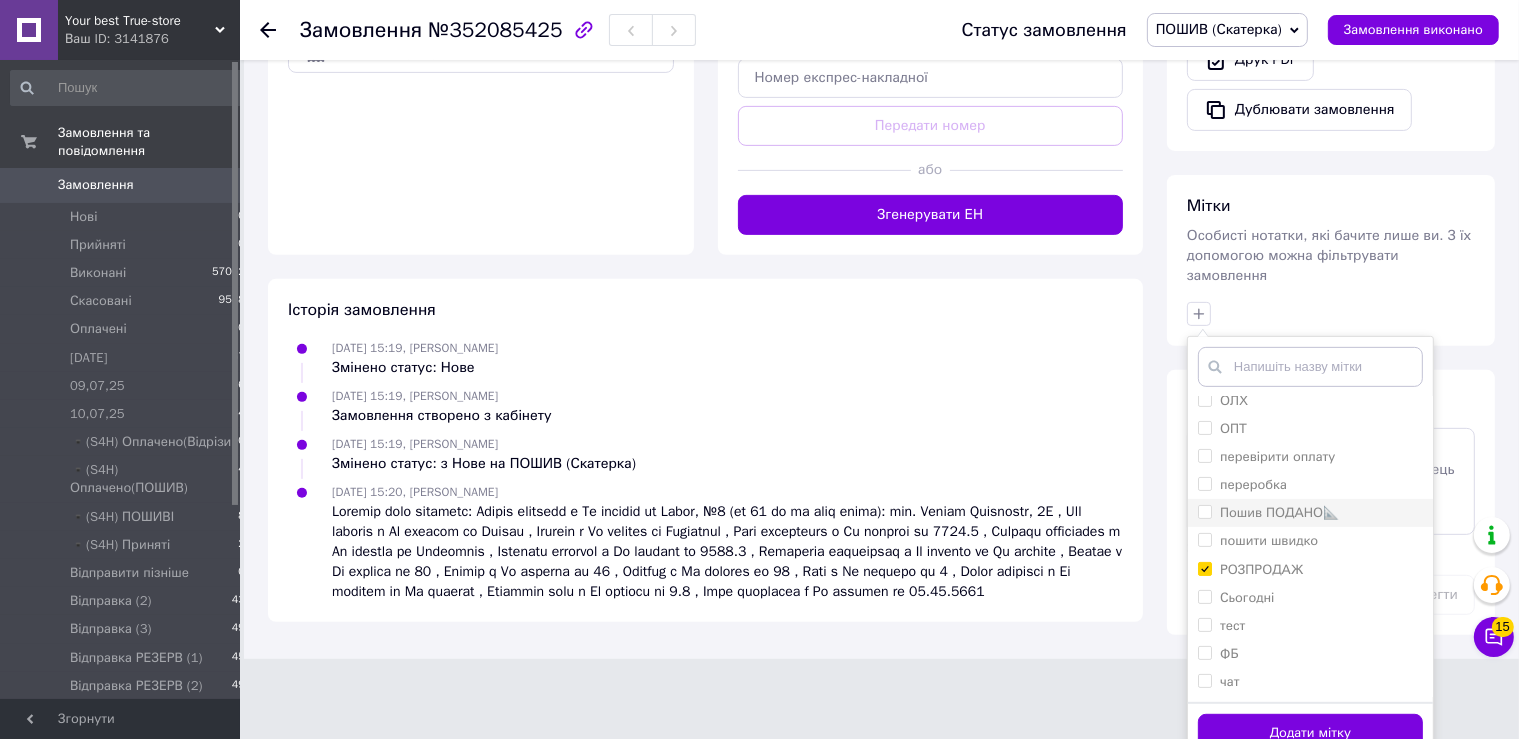 click on "Пошив ПОДАНО📐" at bounding box center [1279, 512] 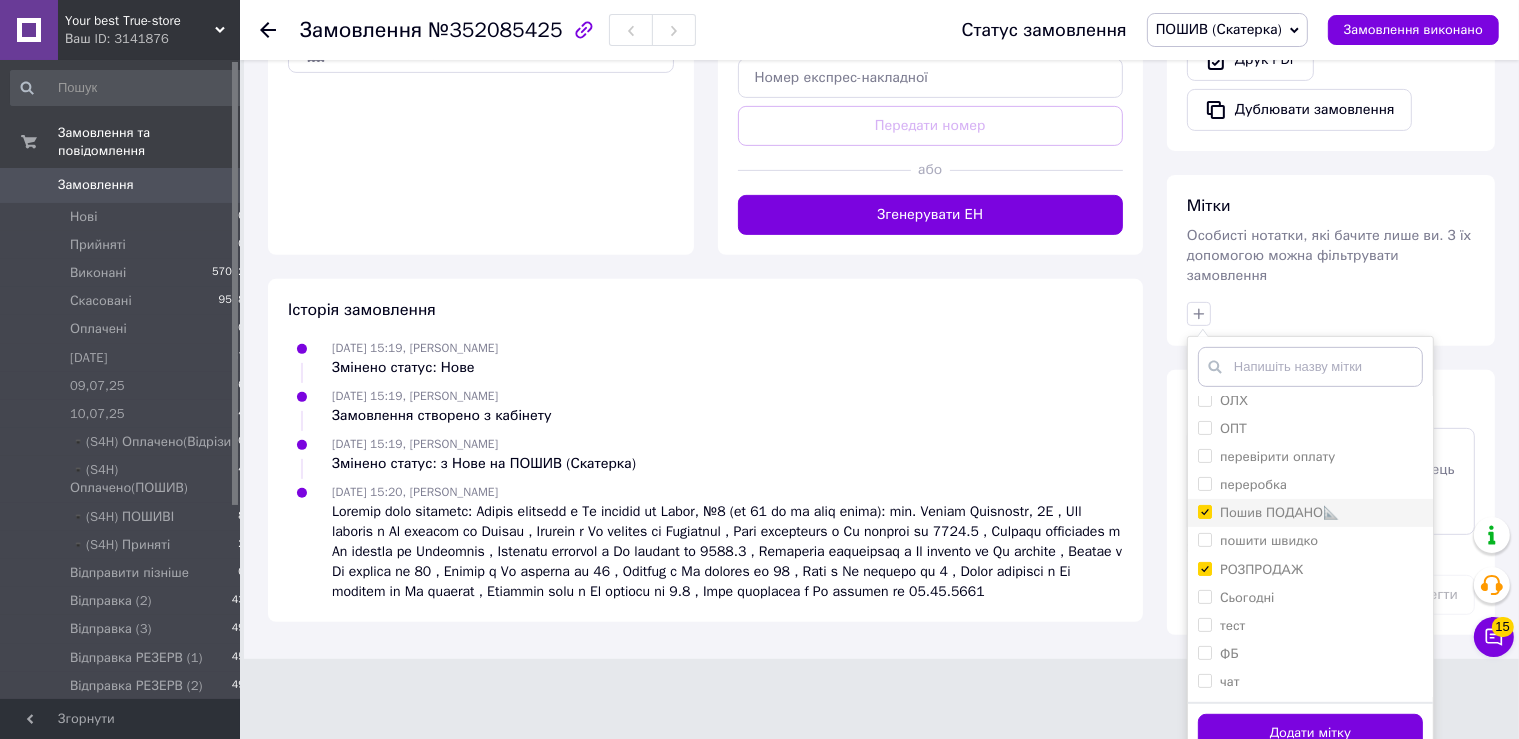 checkbox on "true" 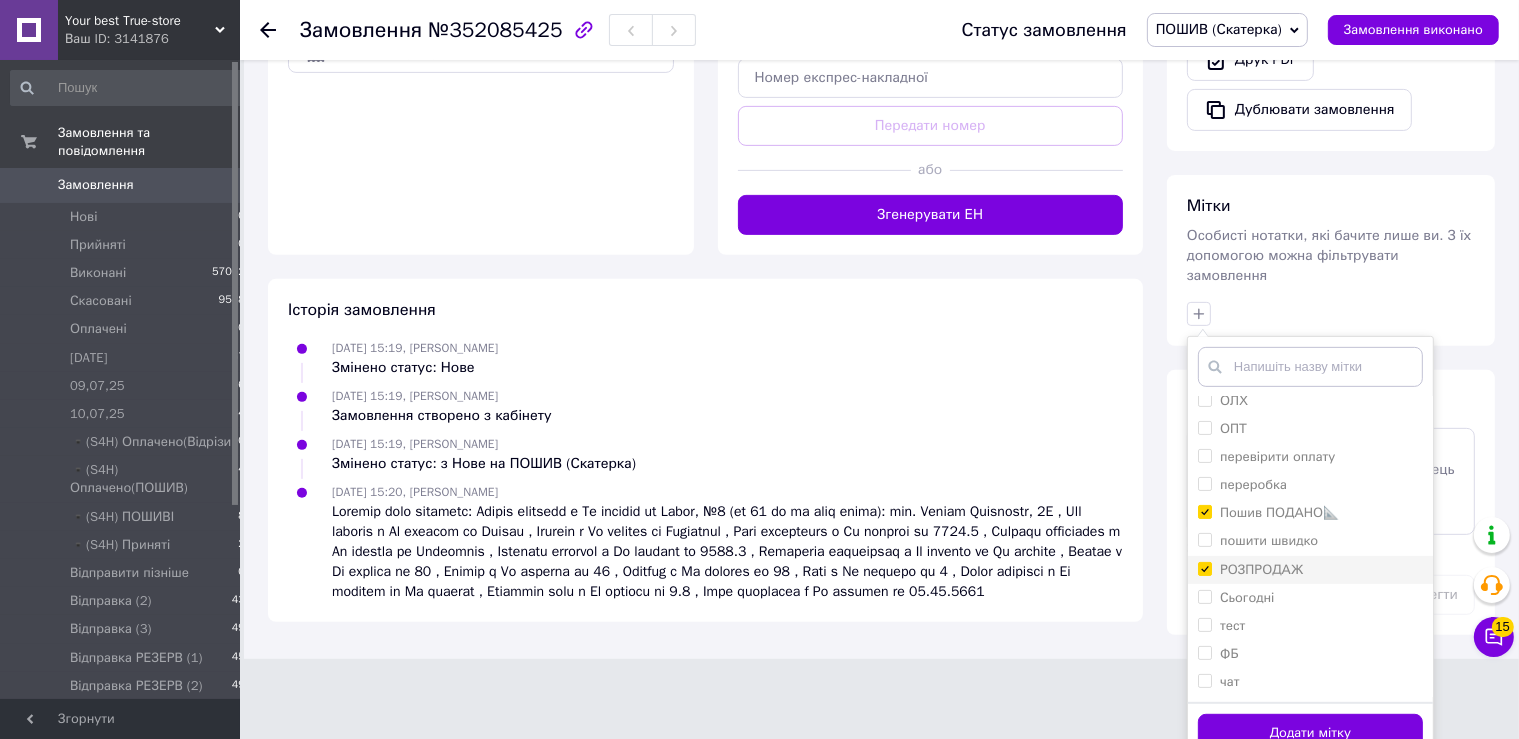 click on "РОЗПРОДАЖ" at bounding box center [1261, 569] 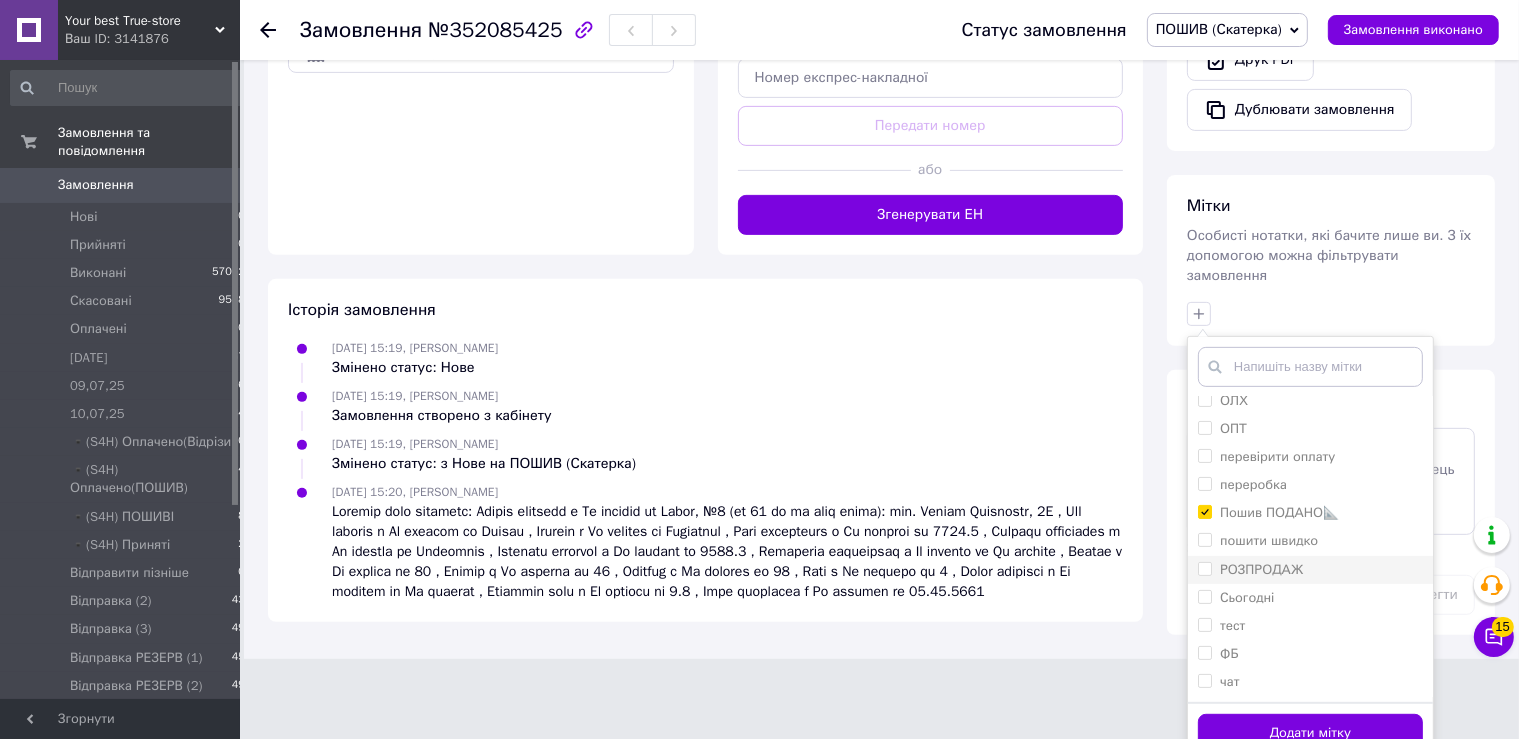 checkbox on "false" 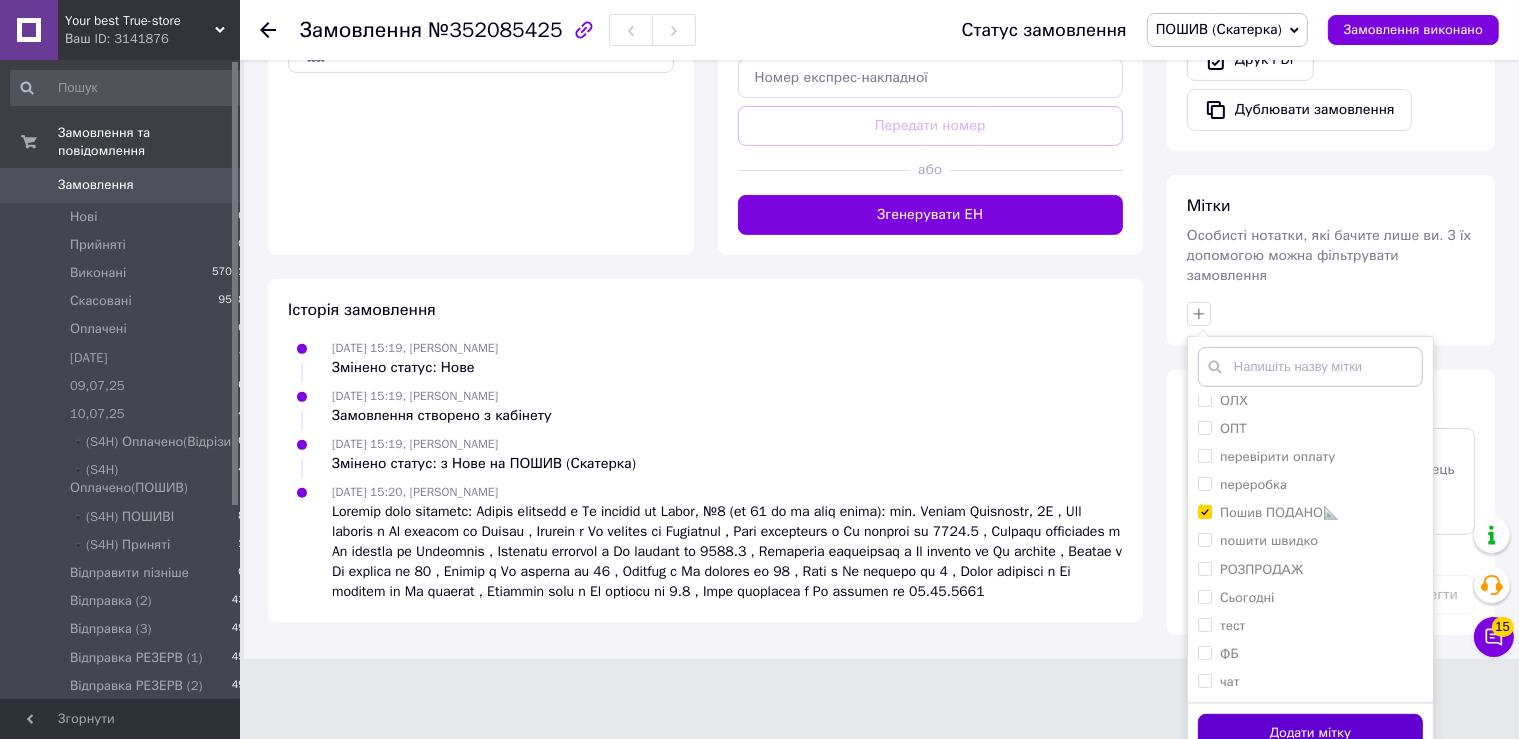 click on "Додати мітку" at bounding box center (1310, 733) 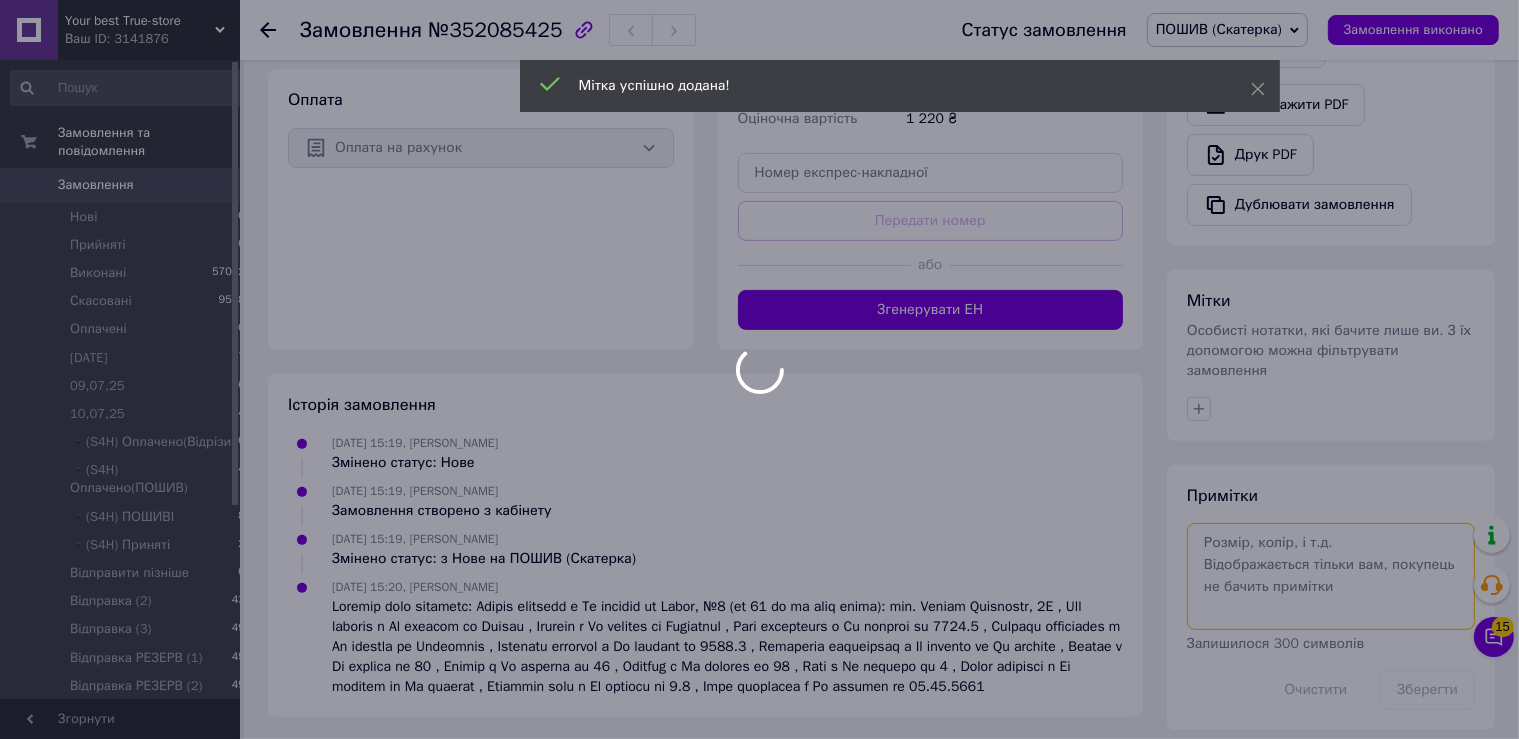 click at bounding box center (1331, 576) 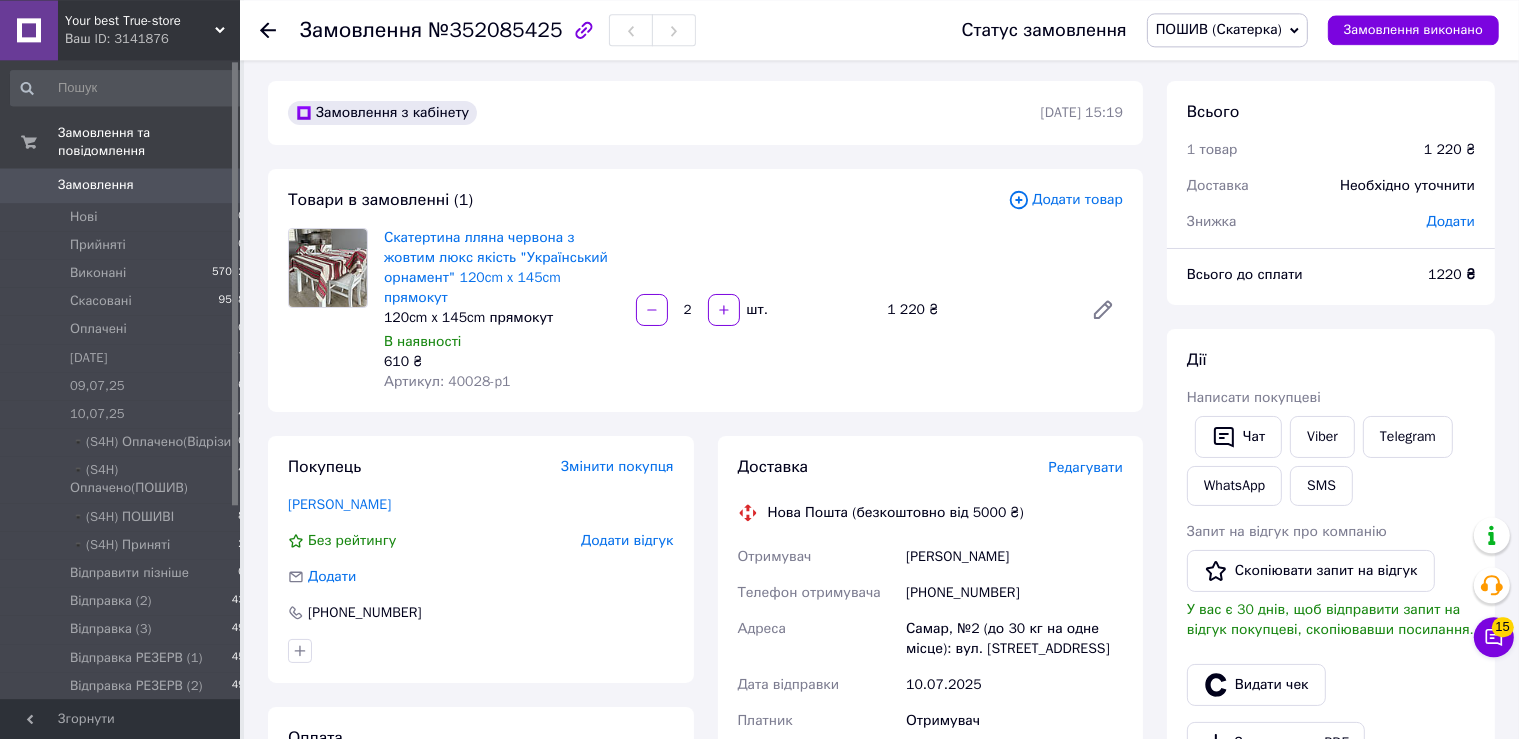 scroll, scrollTop: 0, scrollLeft: 0, axis: both 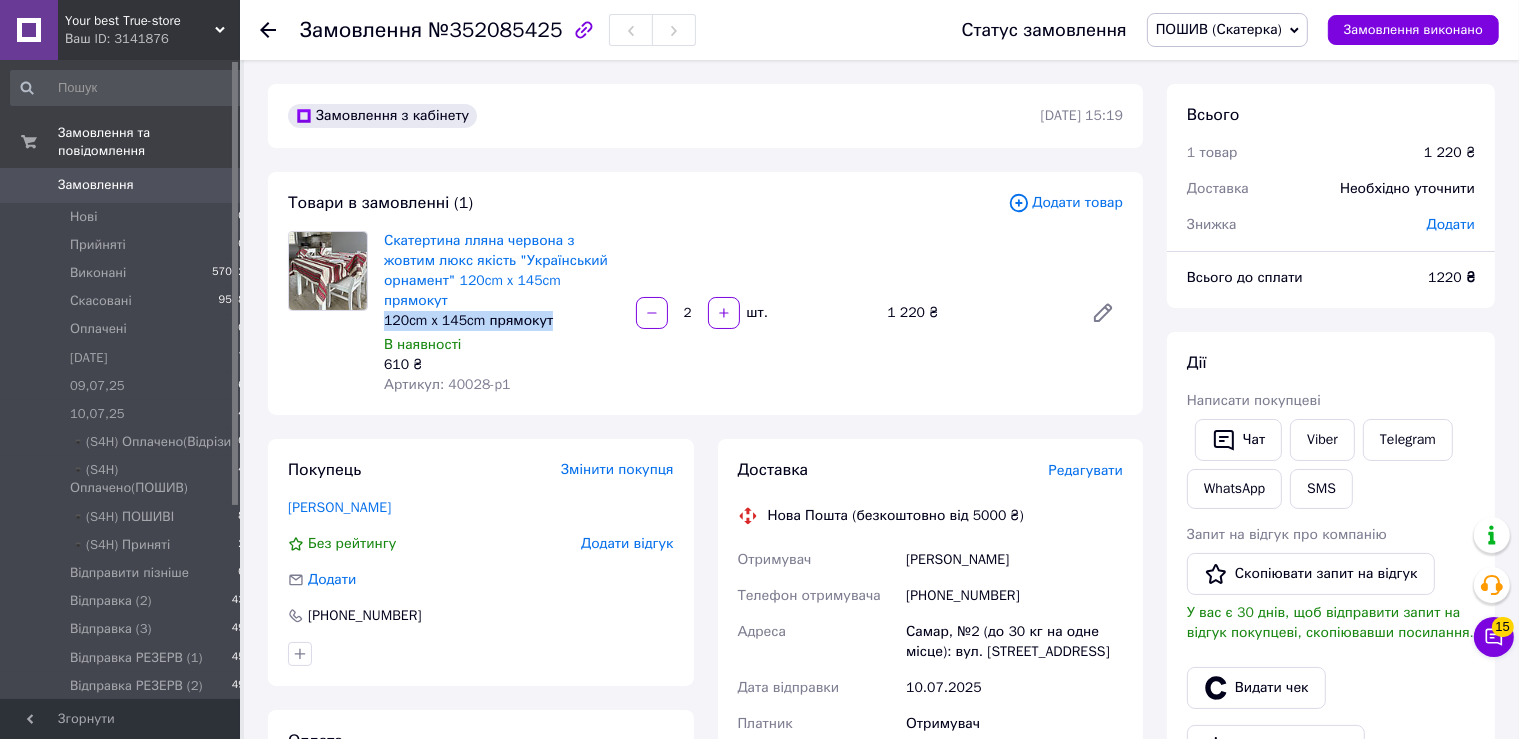 drag, startPoint x: 562, startPoint y: 307, endPoint x: 382, endPoint y: 310, distance: 180.025 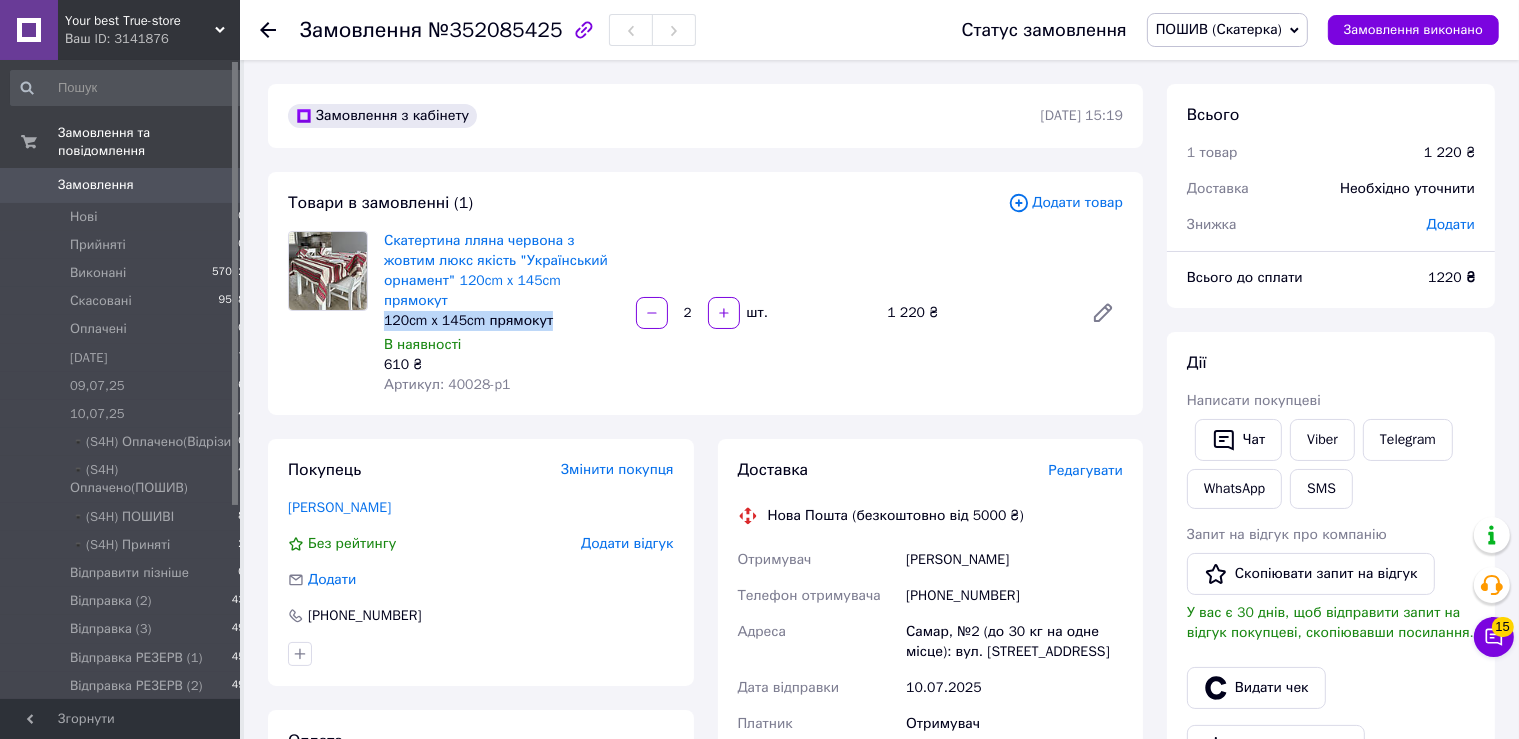 click on "Скатертина лляна червона з жовтим люкс якість "Український орнамент" 120cm x 145cm прямокут 120cm x 145cm прямокут В наявності 610 ₴ Артикул: 40028-p1" at bounding box center (502, 313) 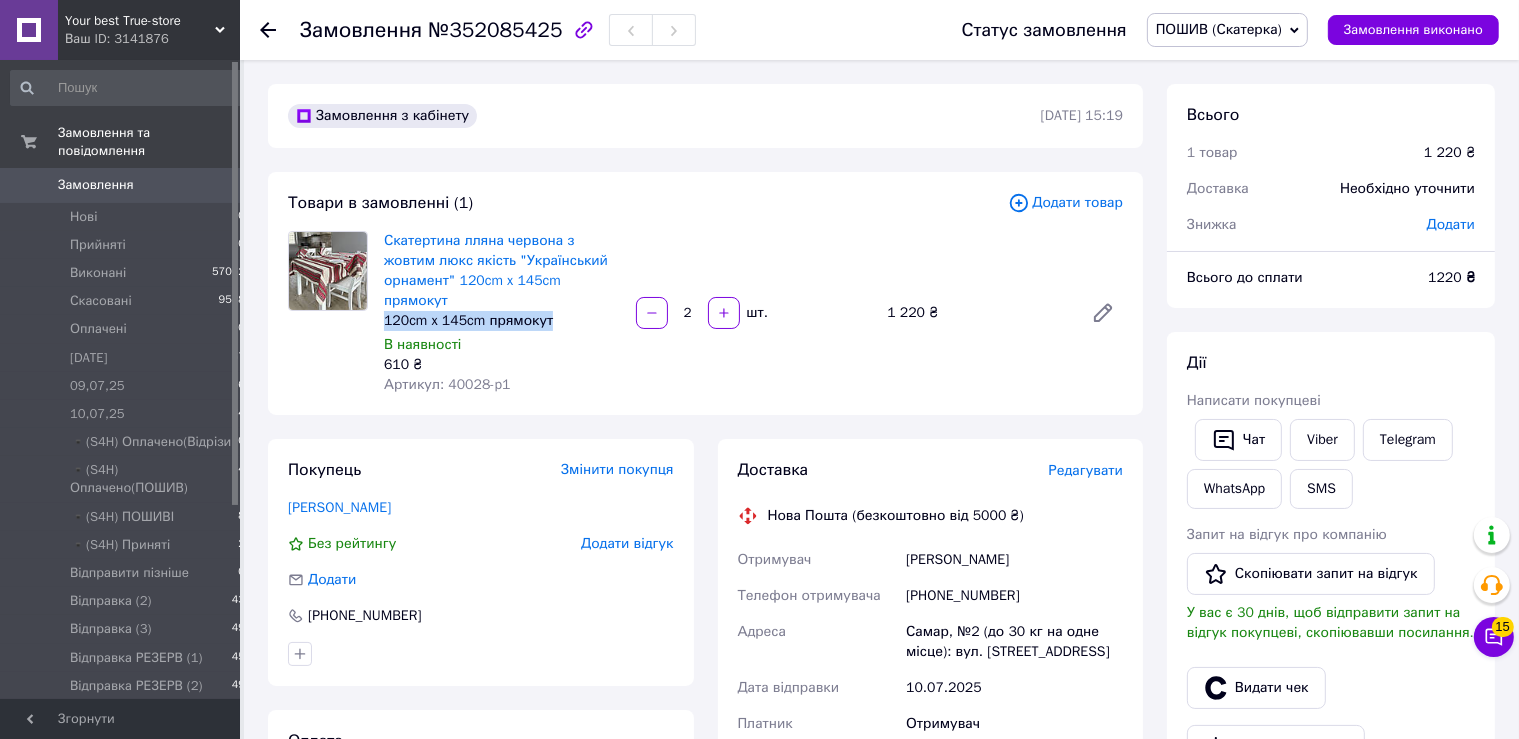copy on "120cm x 145cm прямокут" 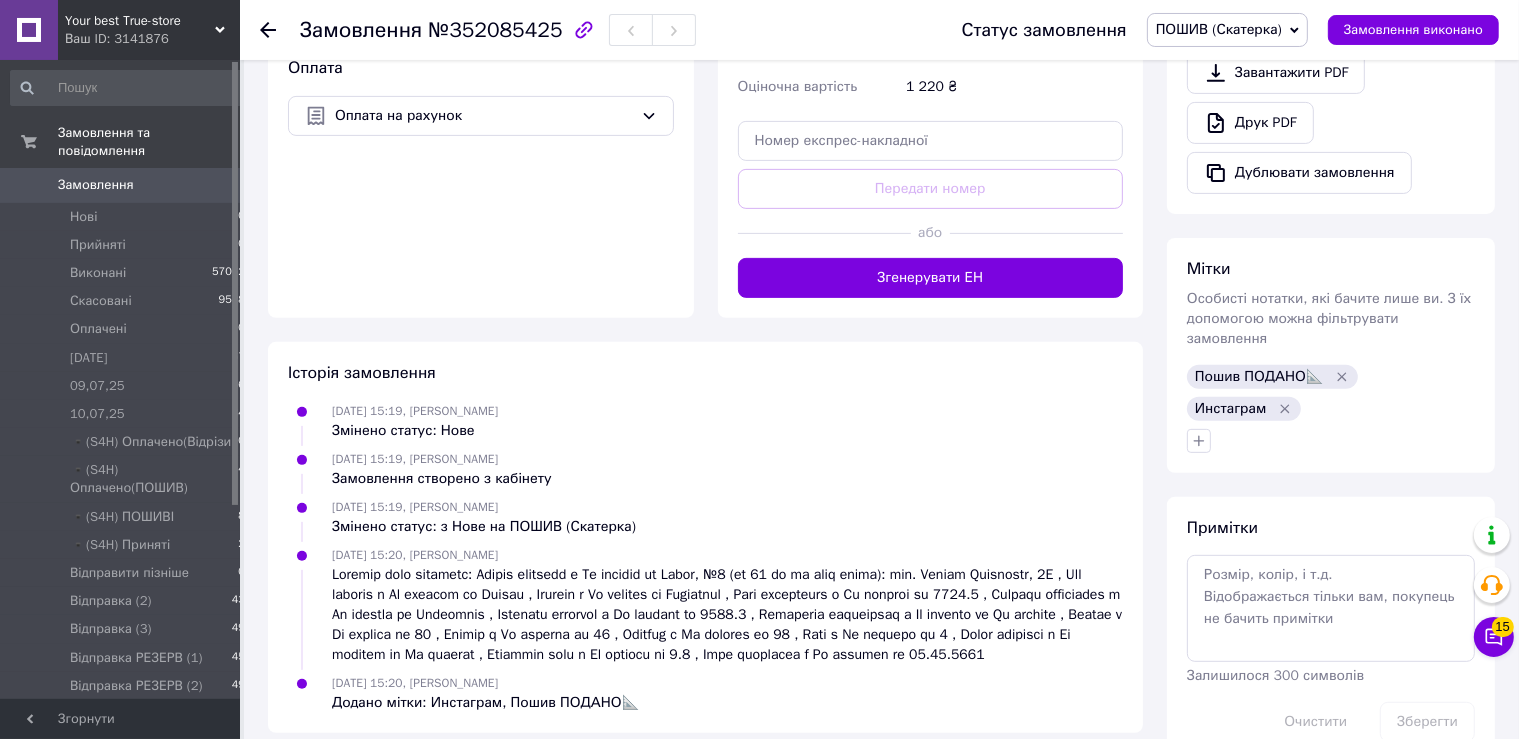 scroll, scrollTop: 697, scrollLeft: 0, axis: vertical 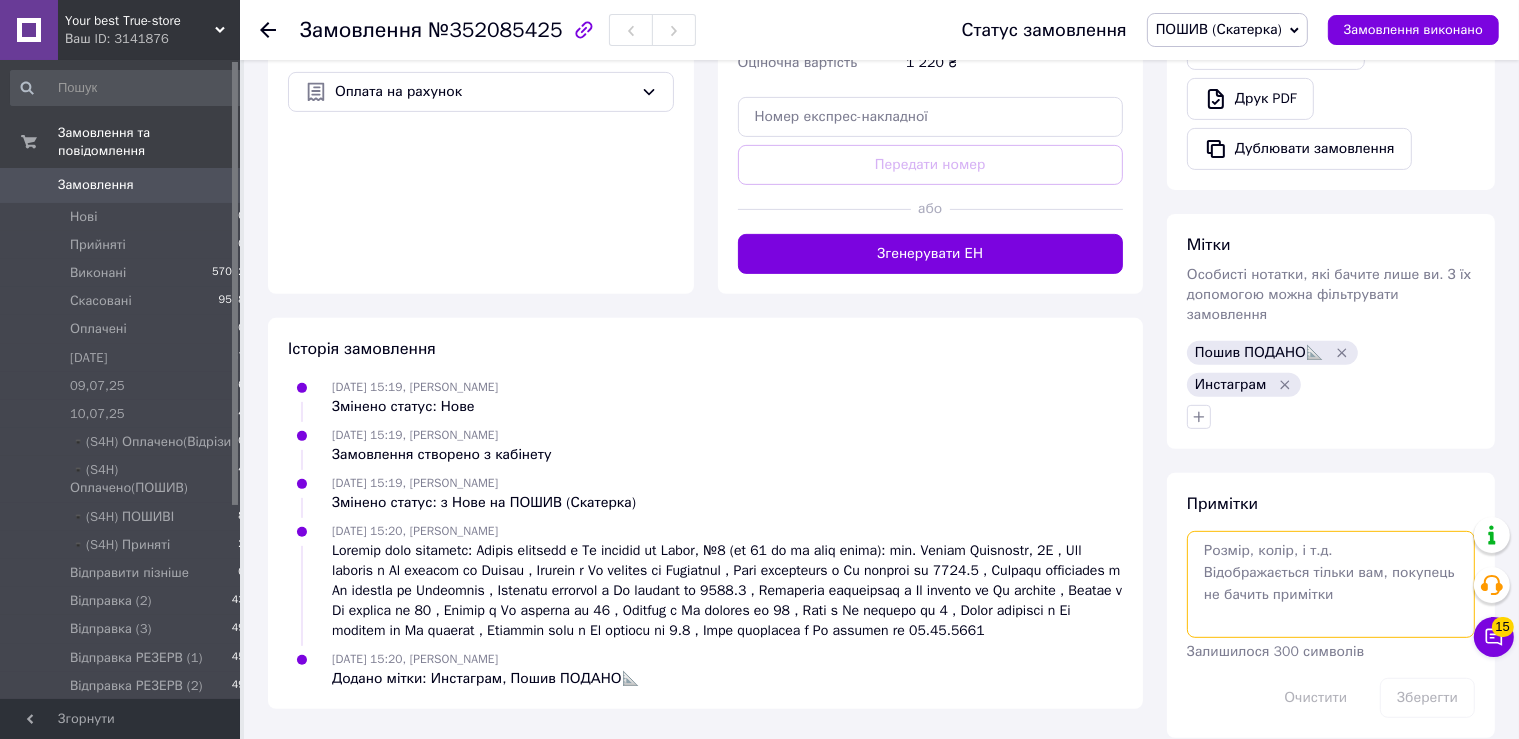 click at bounding box center [1331, 584] 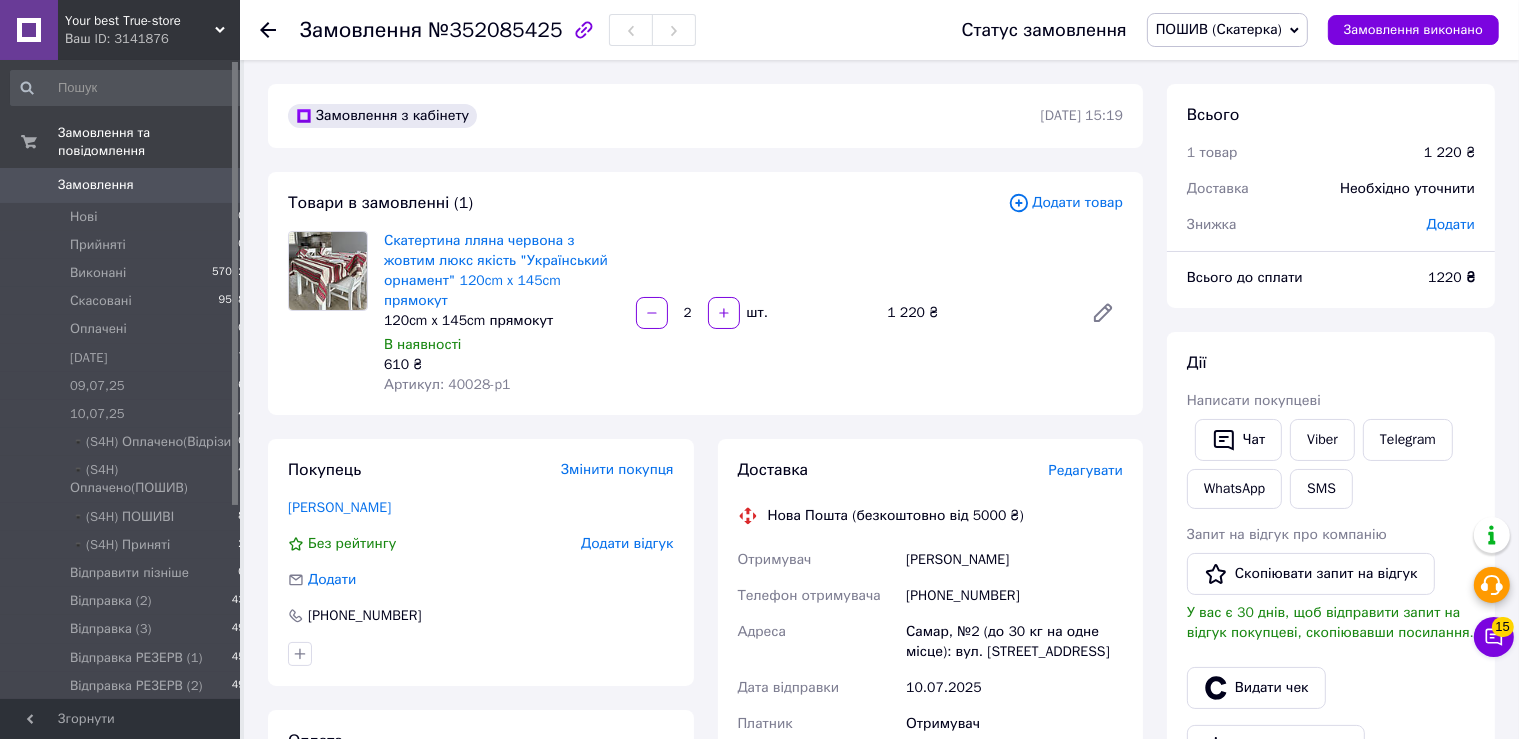 scroll, scrollTop: 697, scrollLeft: 0, axis: vertical 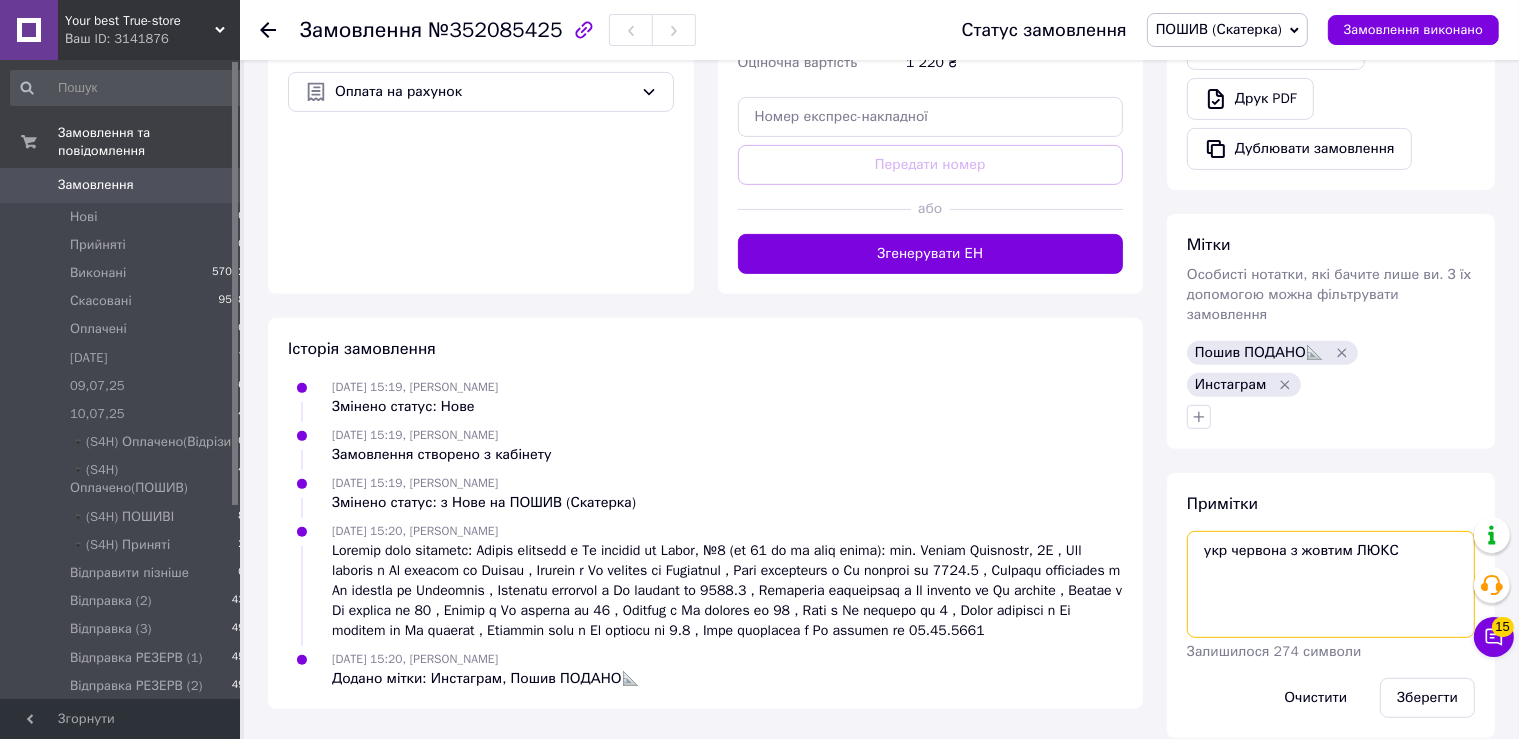 paste on "120cm x 145cm прямокут" 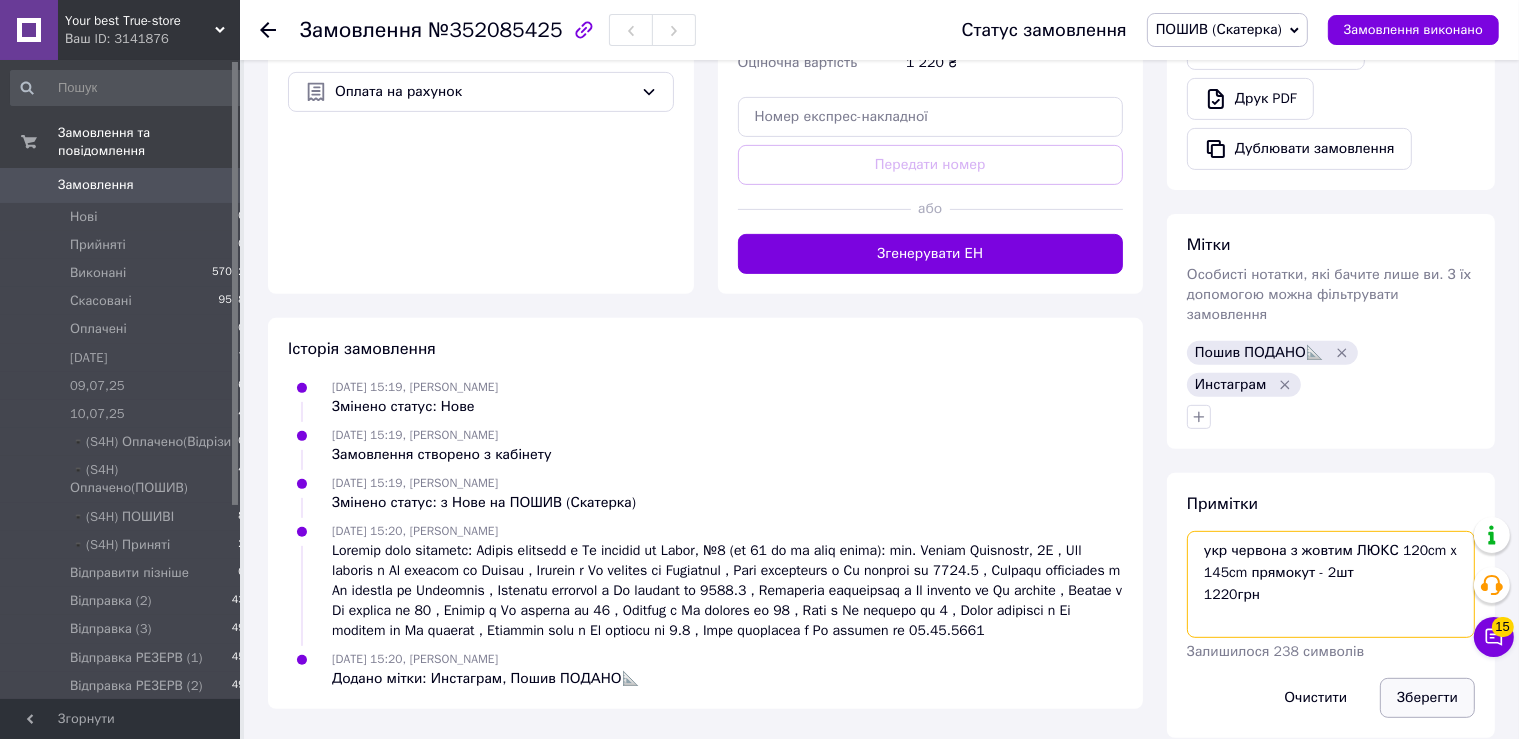type on "укр червона з жовтим ЛЮКС 120cm x 145cm прямокут - 2шт
1220грн" 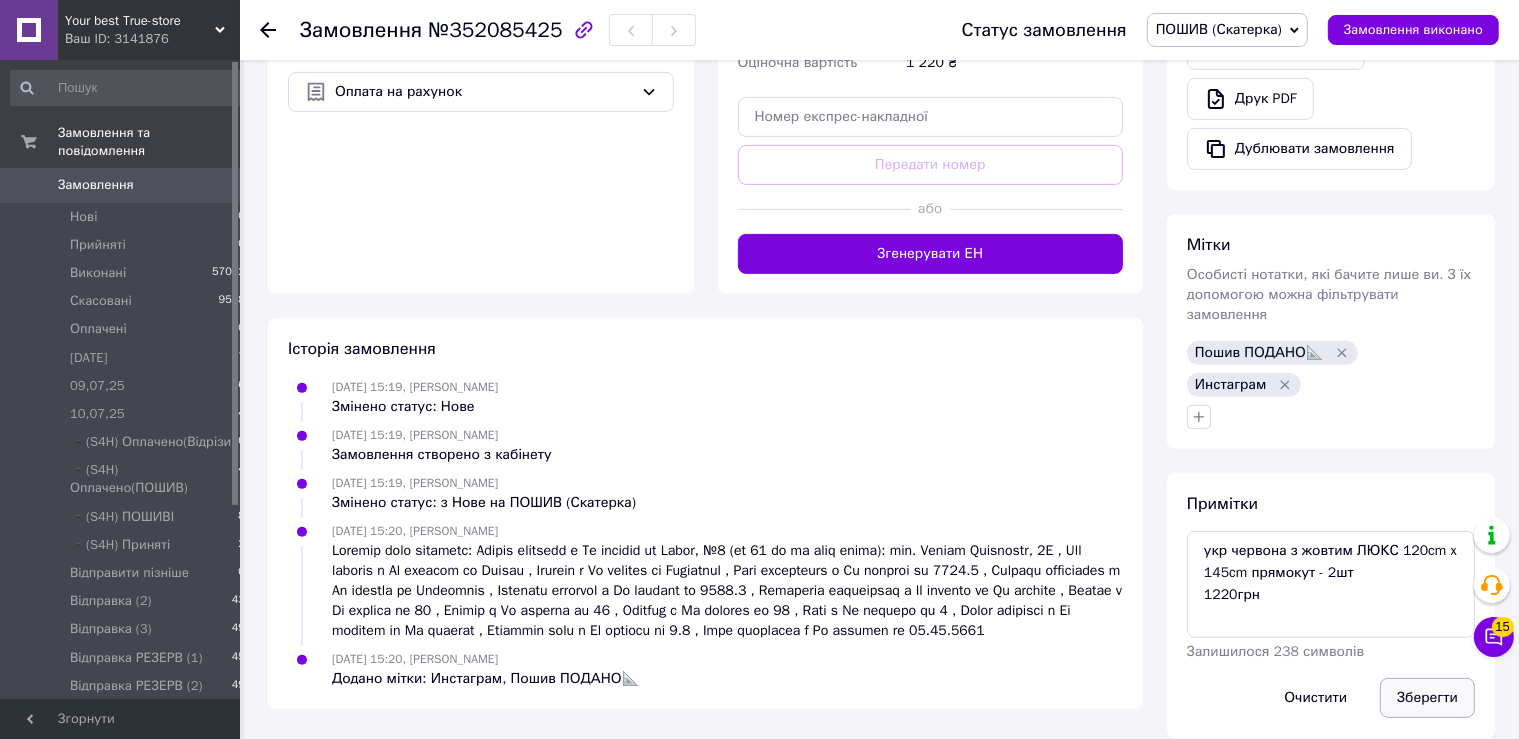 click on "Зберегти" at bounding box center [1427, 698] 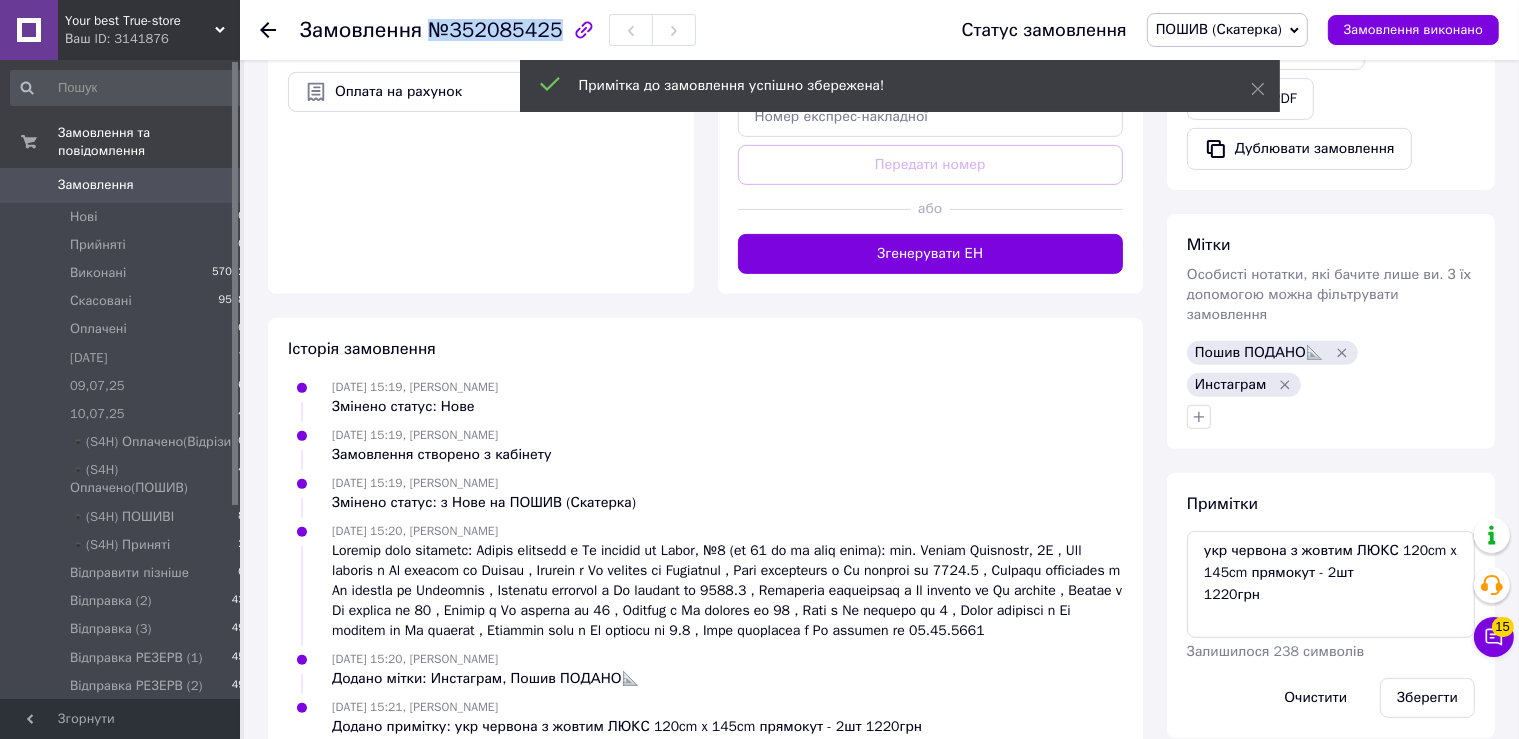 drag, startPoint x: 420, startPoint y: 35, endPoint x: 546, endPoint y: 32, distance: 126.035706 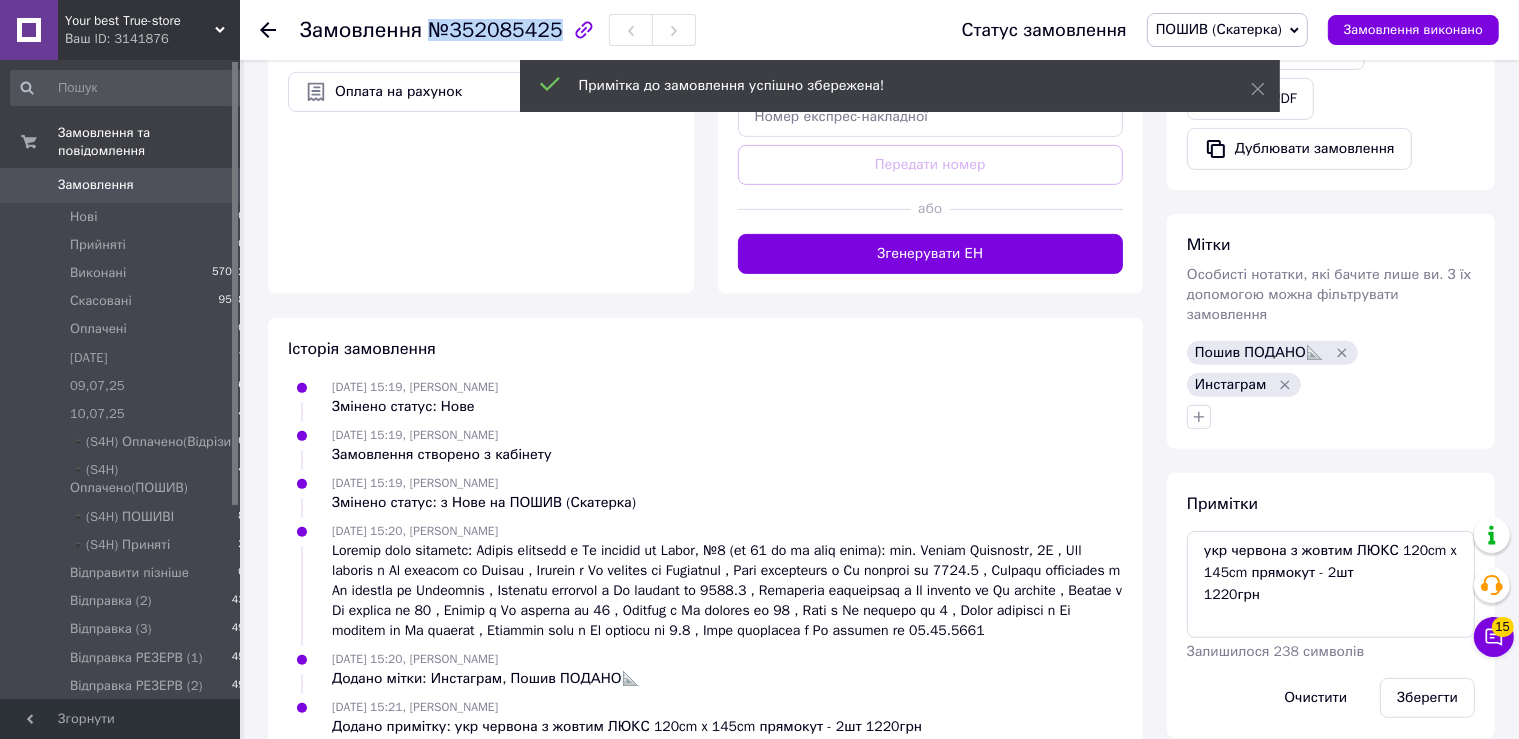 click on "Замовлення №352085425" at bounding box center [431, 30] 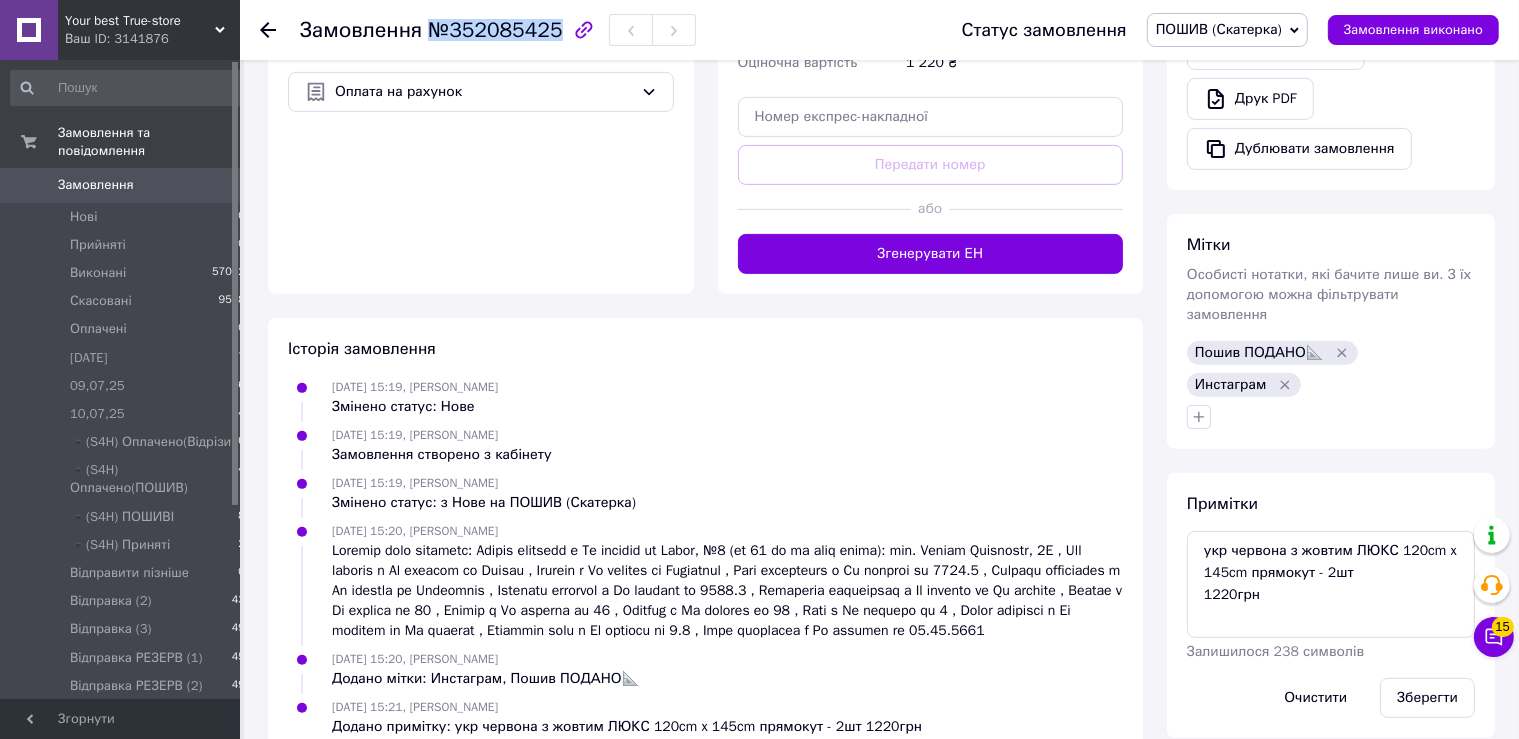 copy on "Замовлення №352085425" 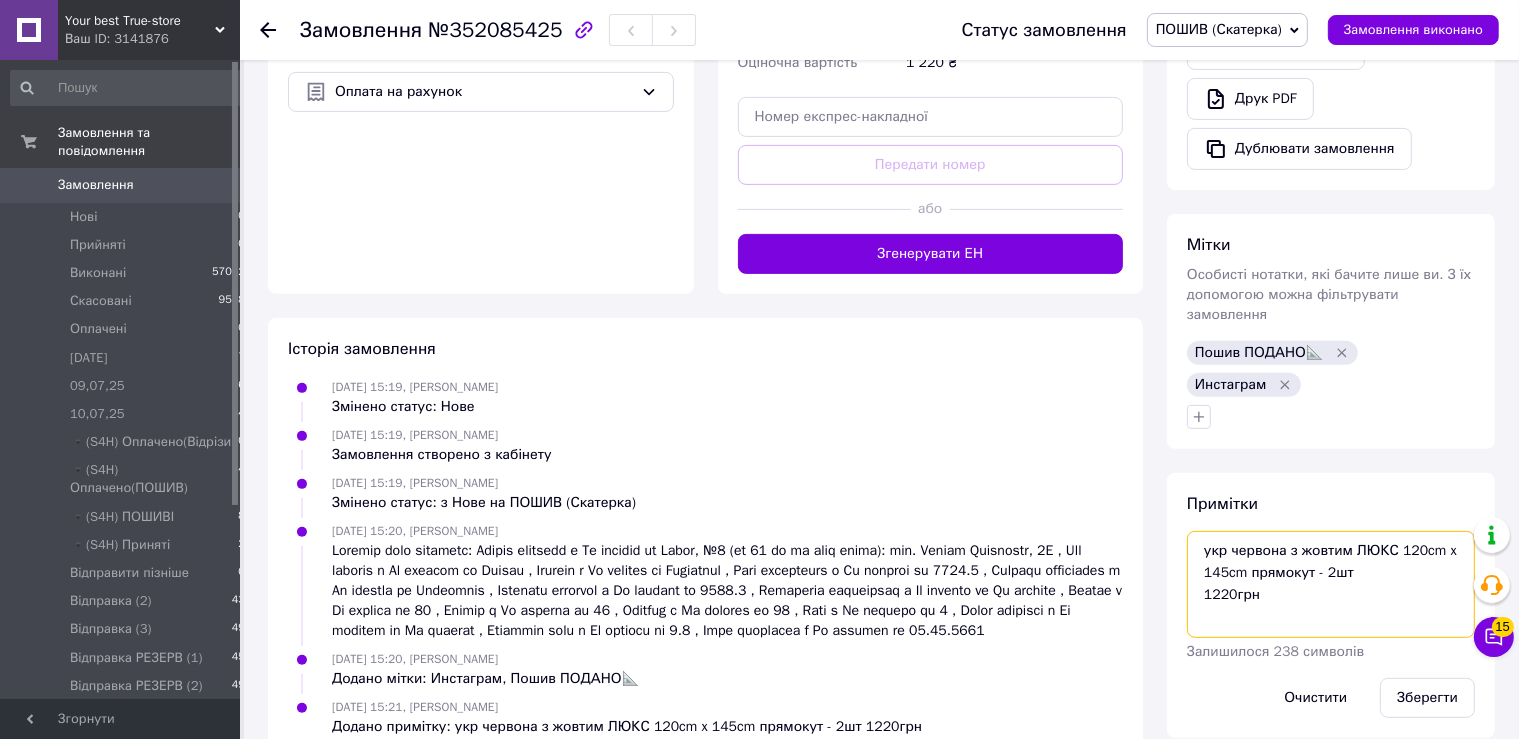 drag, startPoint x: 1364, startPoint y: 552, endPoint x: 1142, endPoint y: 522, distance: 224.01785 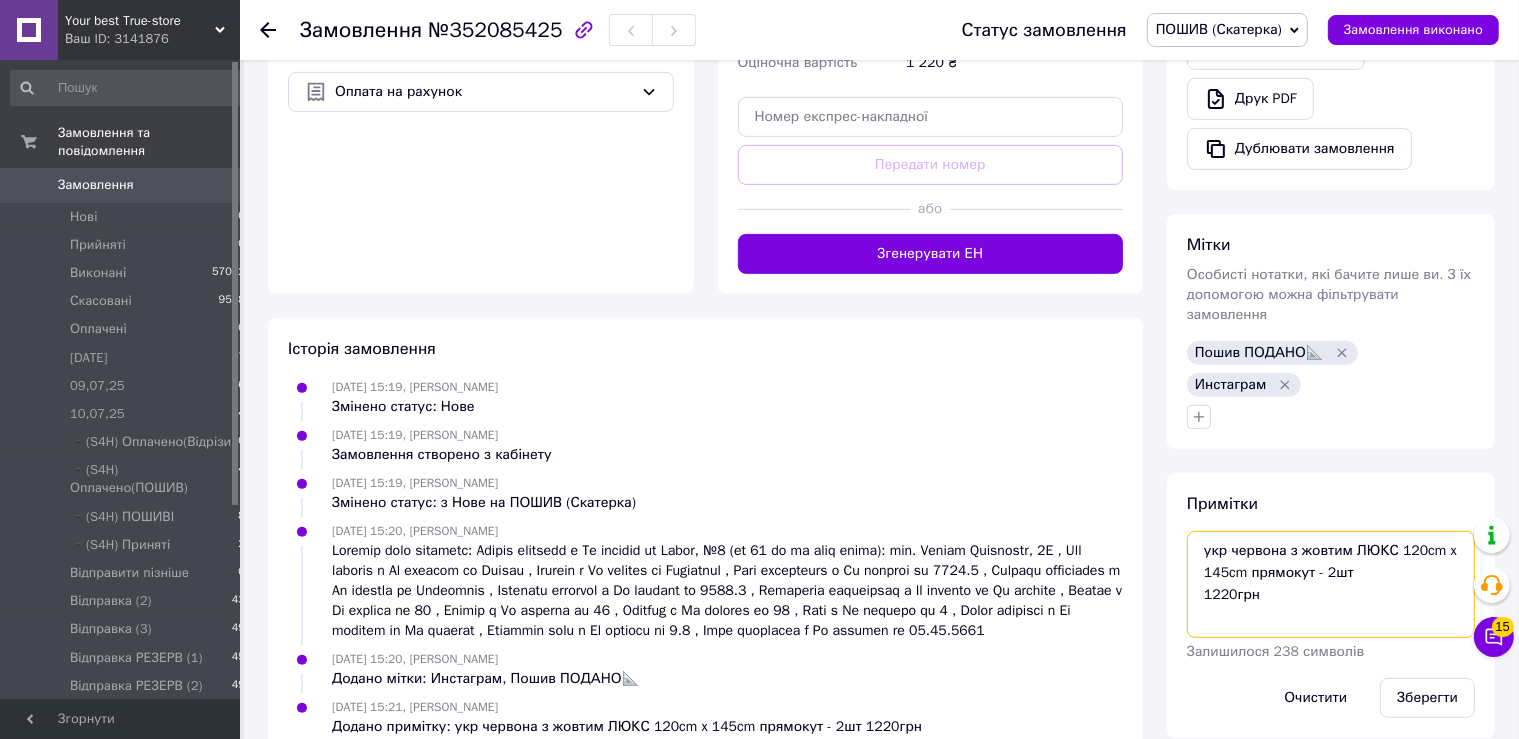 click on "укр червона з жовтим ЛЮКС 120cm x 145cm прямокут - 2шт
1220грн" at bounding box center (1331, 584) 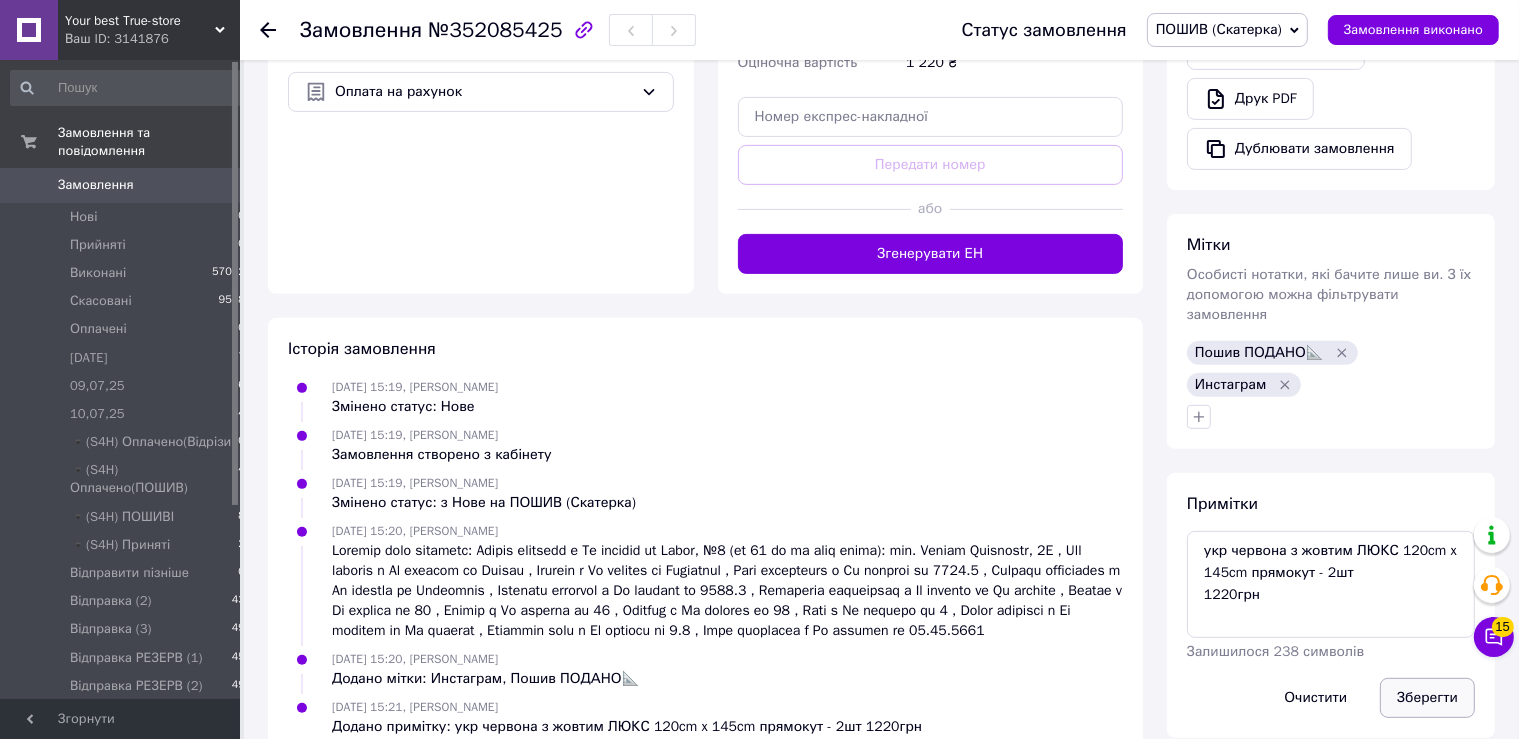 click on "Зберегти" at bounding box center [1427, 698] 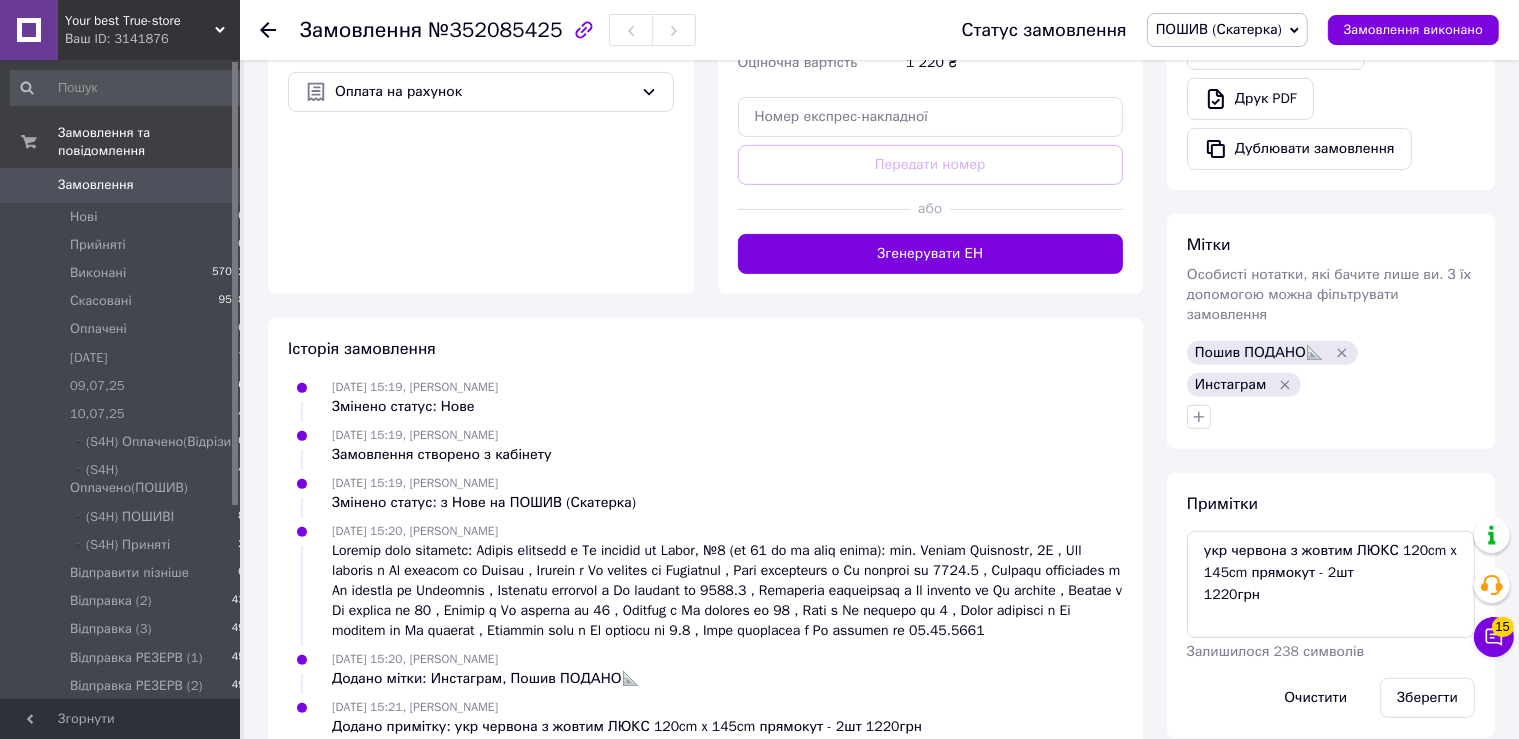 click on "Замовлення" at bounding box center [96, 185] 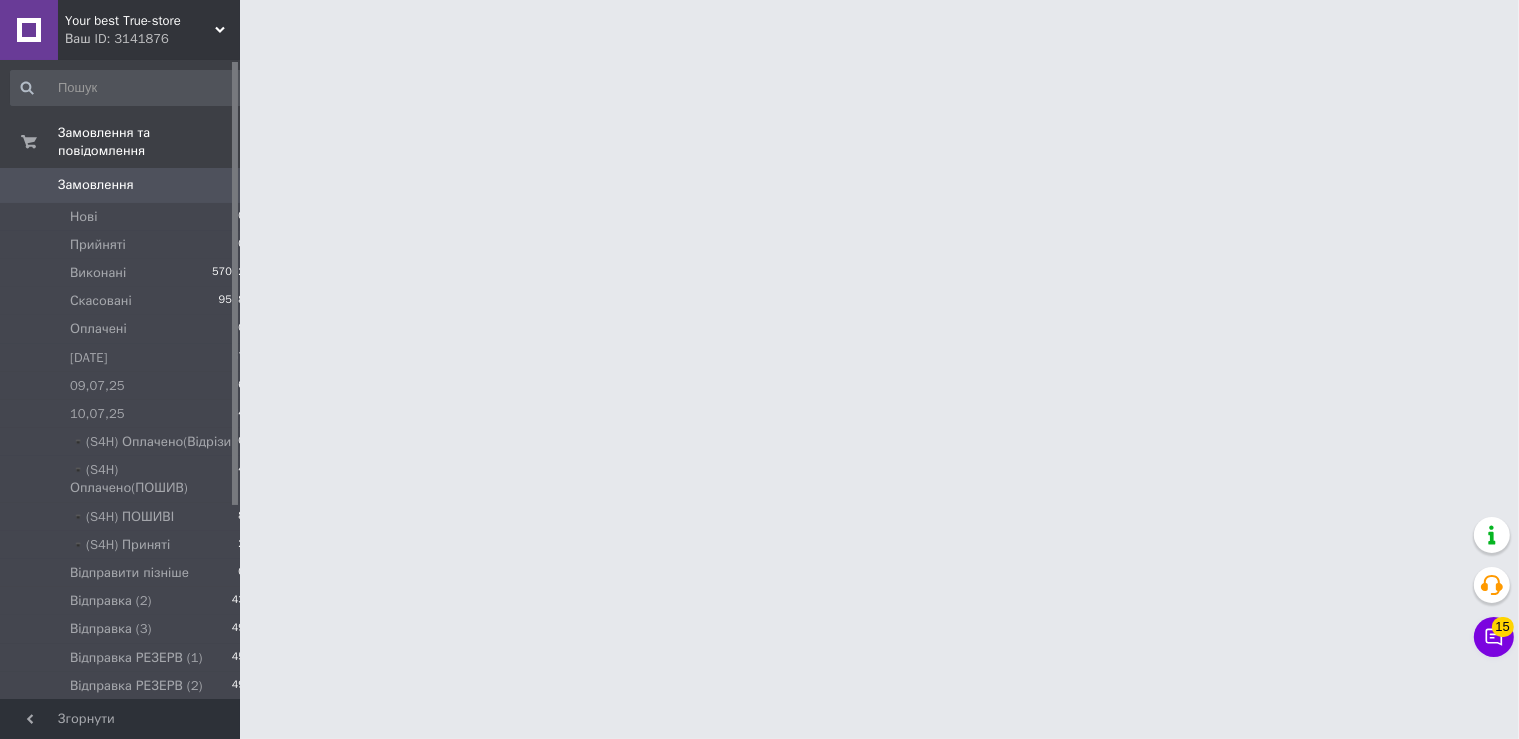 scroll, scrollTop: 0, scrollLeft: 0, axis: both 